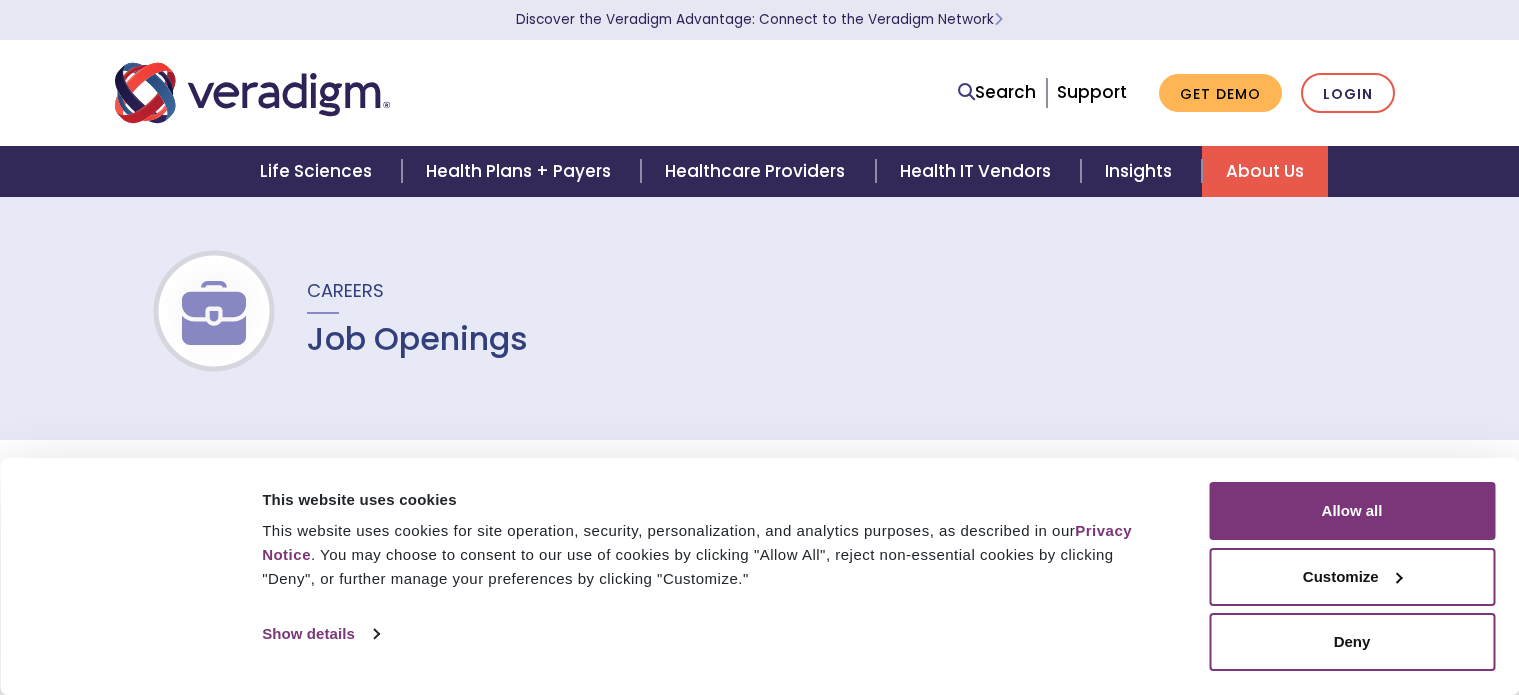 scroll, scrollTop: 0, scrollLeft: 0, axis: both 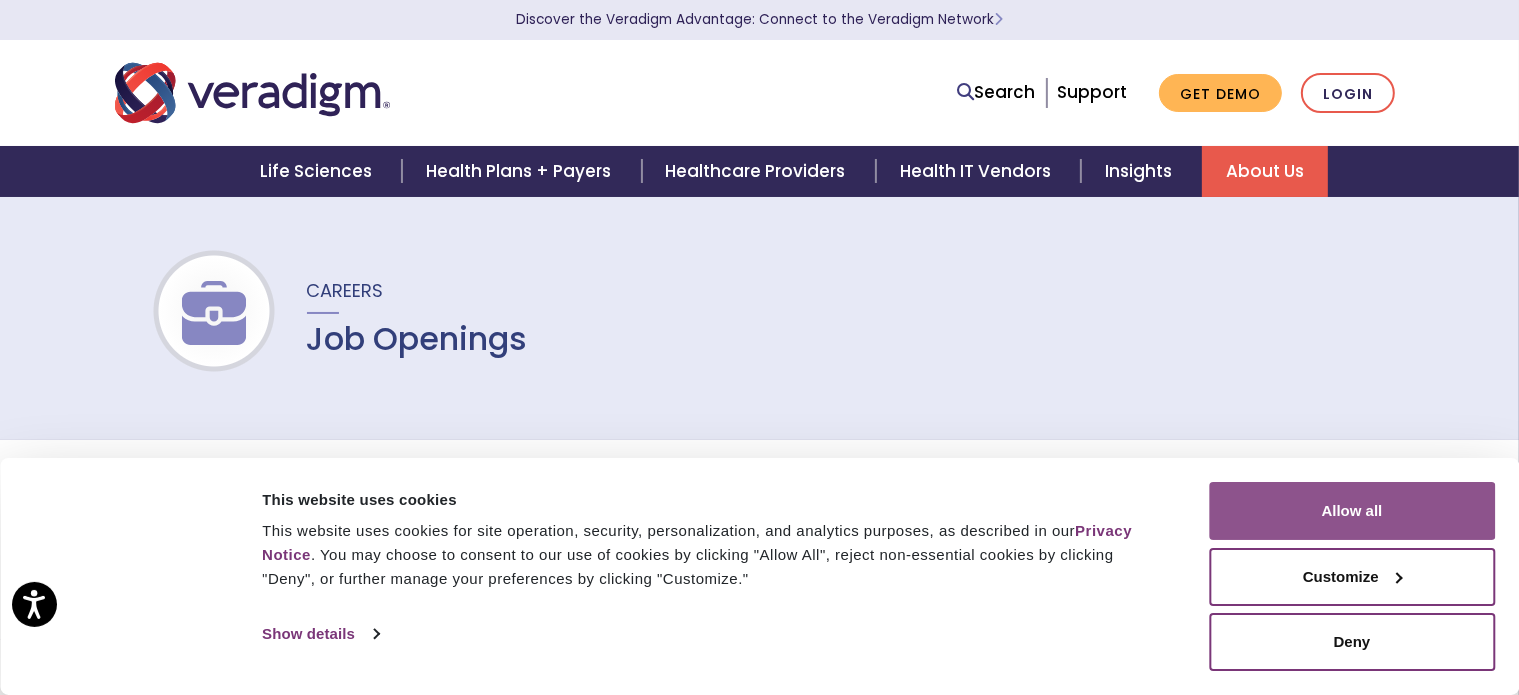 click on "Allow all" at bounding box center (1352, 511) 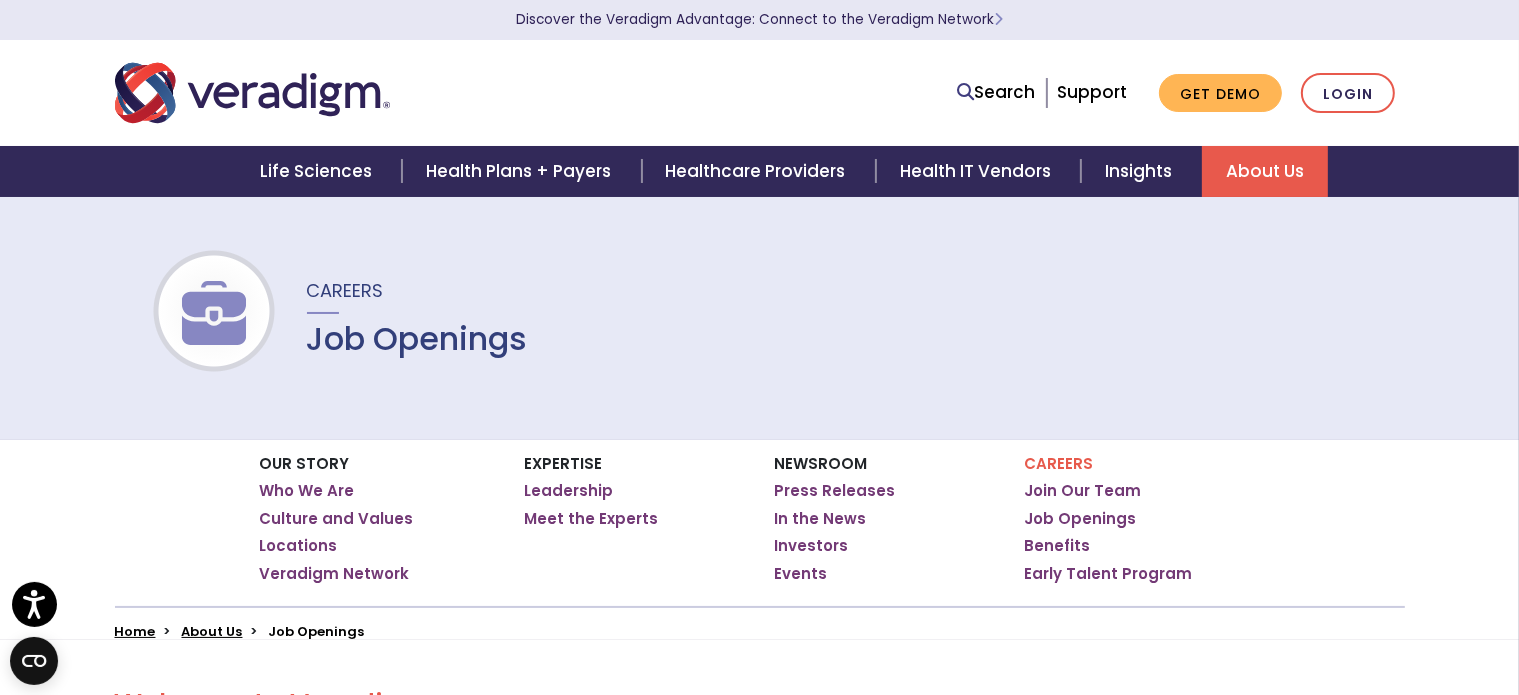 click on "Job Openings" at bounding box center [417, 339] 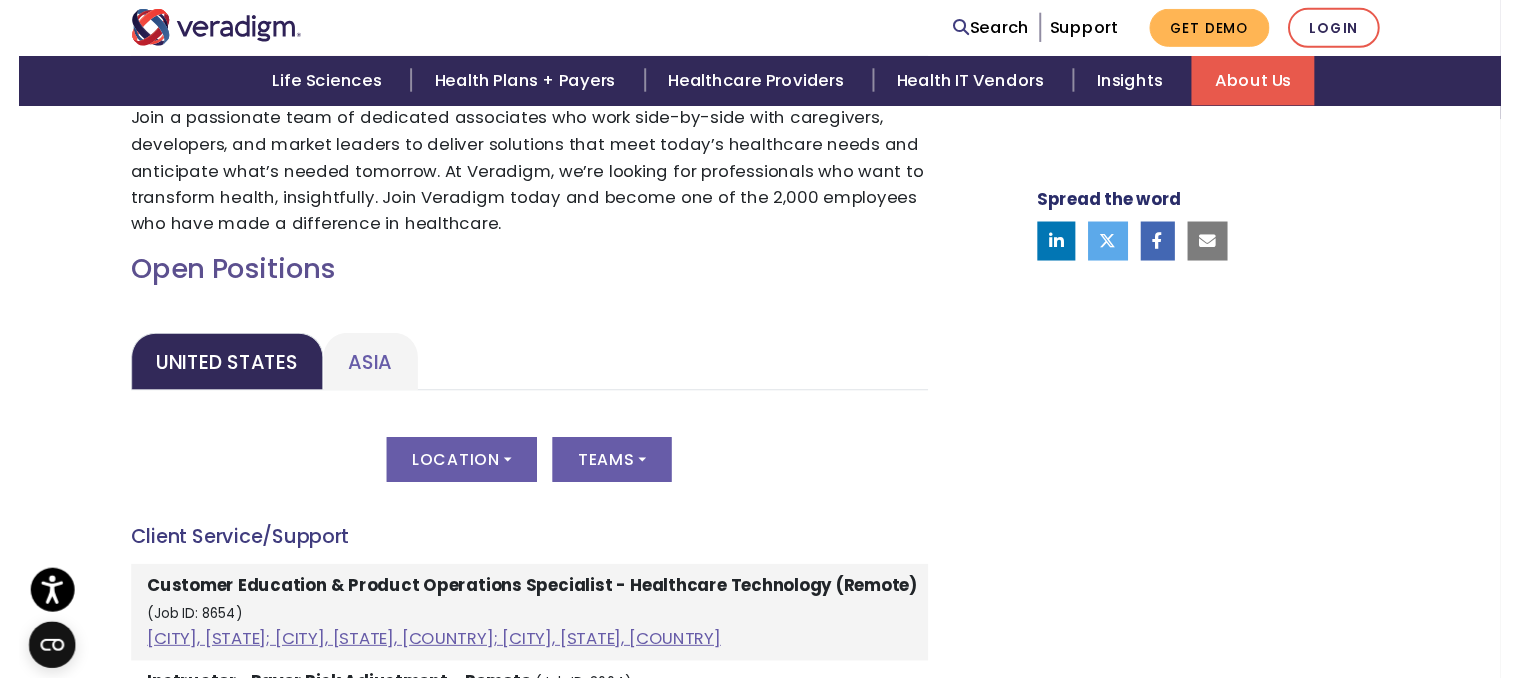scroll, scrollTop: 800, scrollLeft: 0, axis: vertical 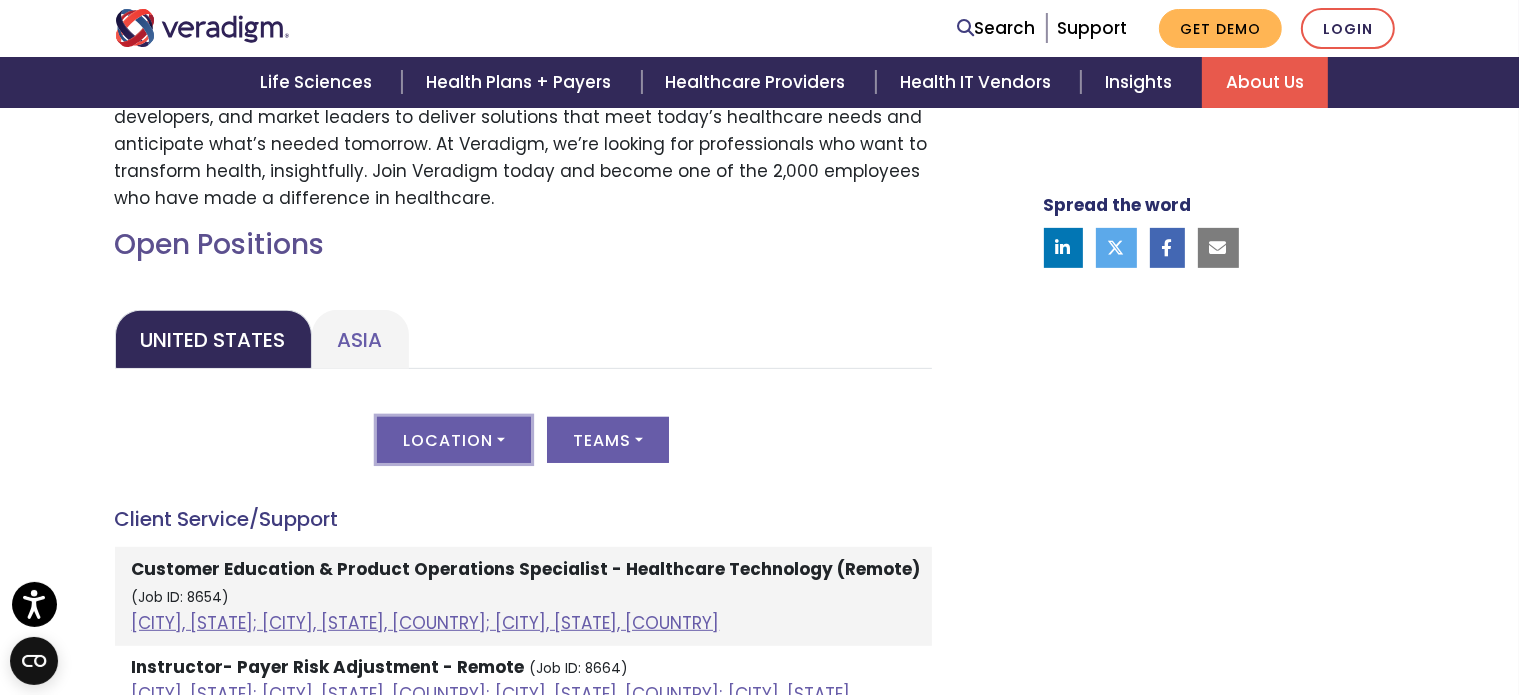 click on "Location" at bounding box center (454, 440) 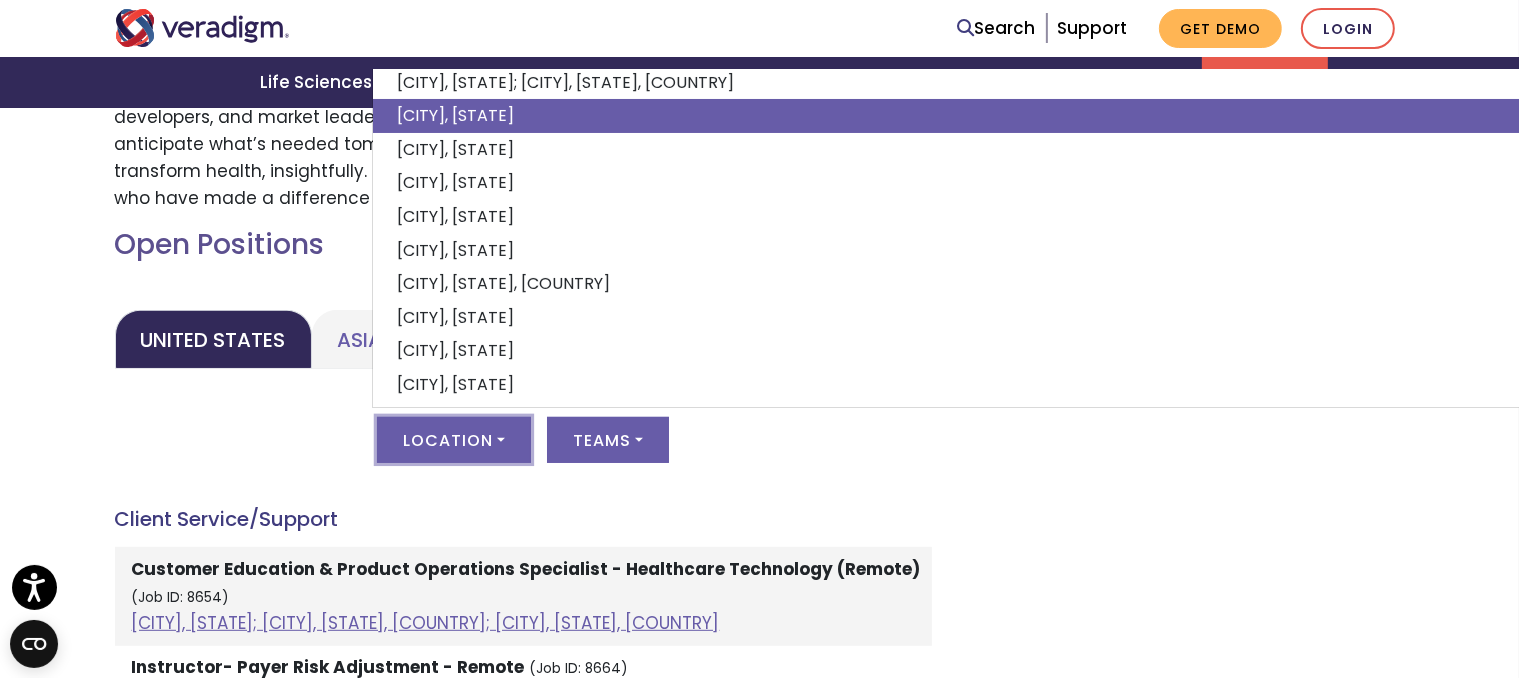 scroll, scrollTop: 224, scrollLeft: 0, axis: vertical 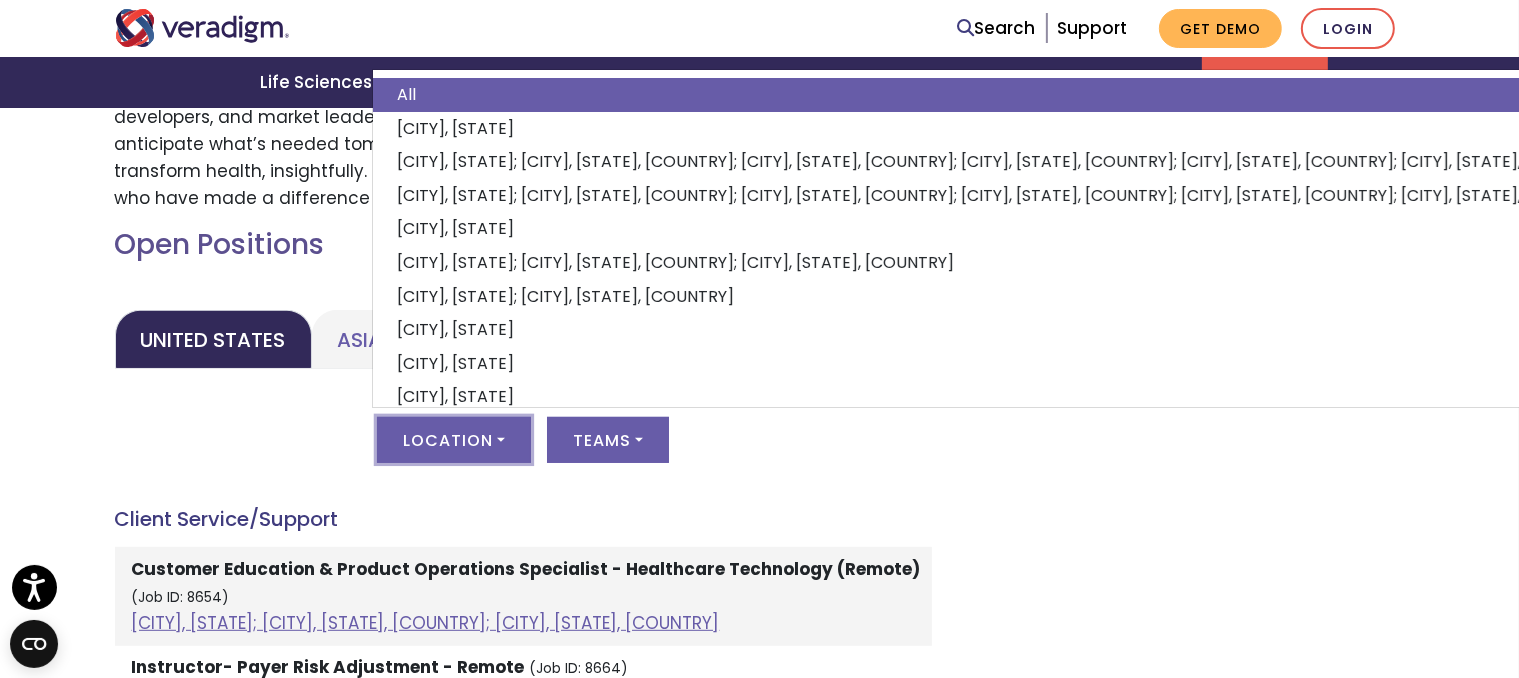 click on "All" at bounding box center [1005, 95] 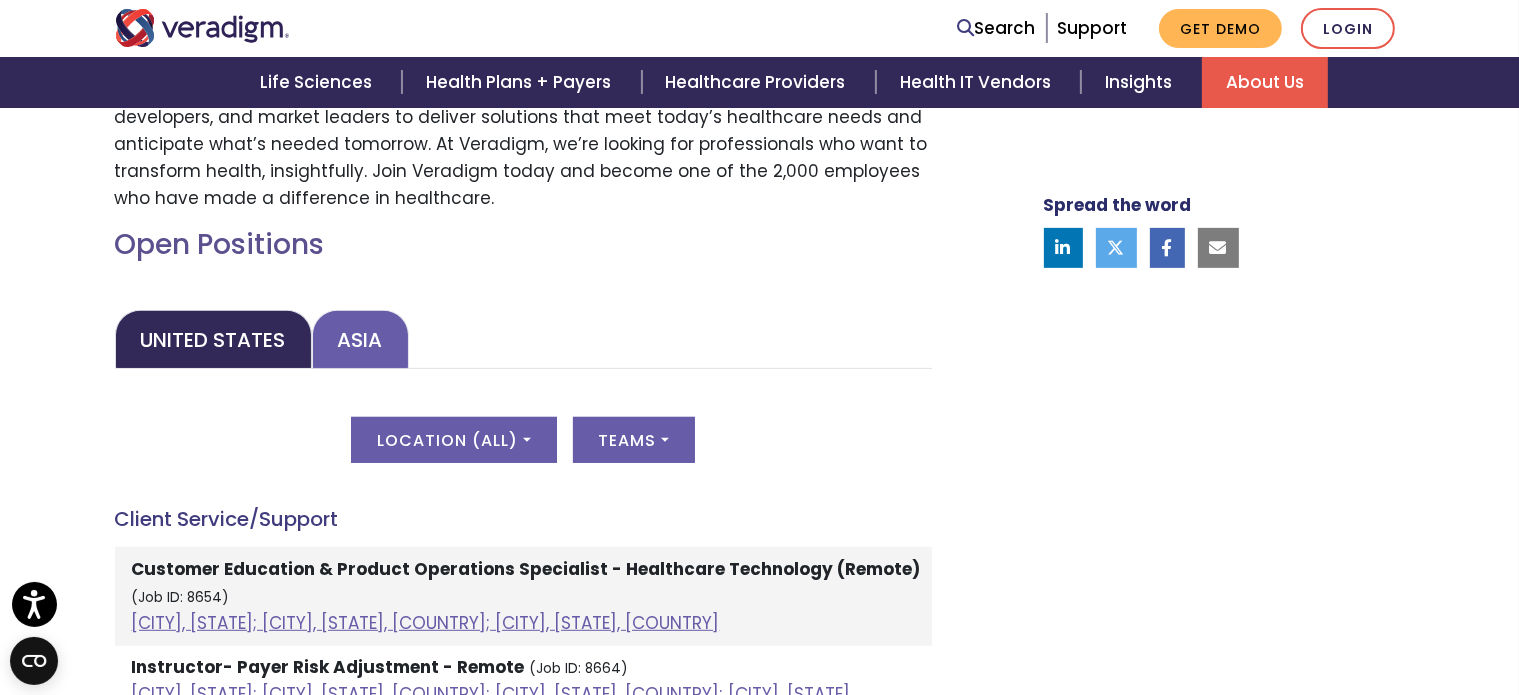 click on "Asia" at bounding box center (360, 339) 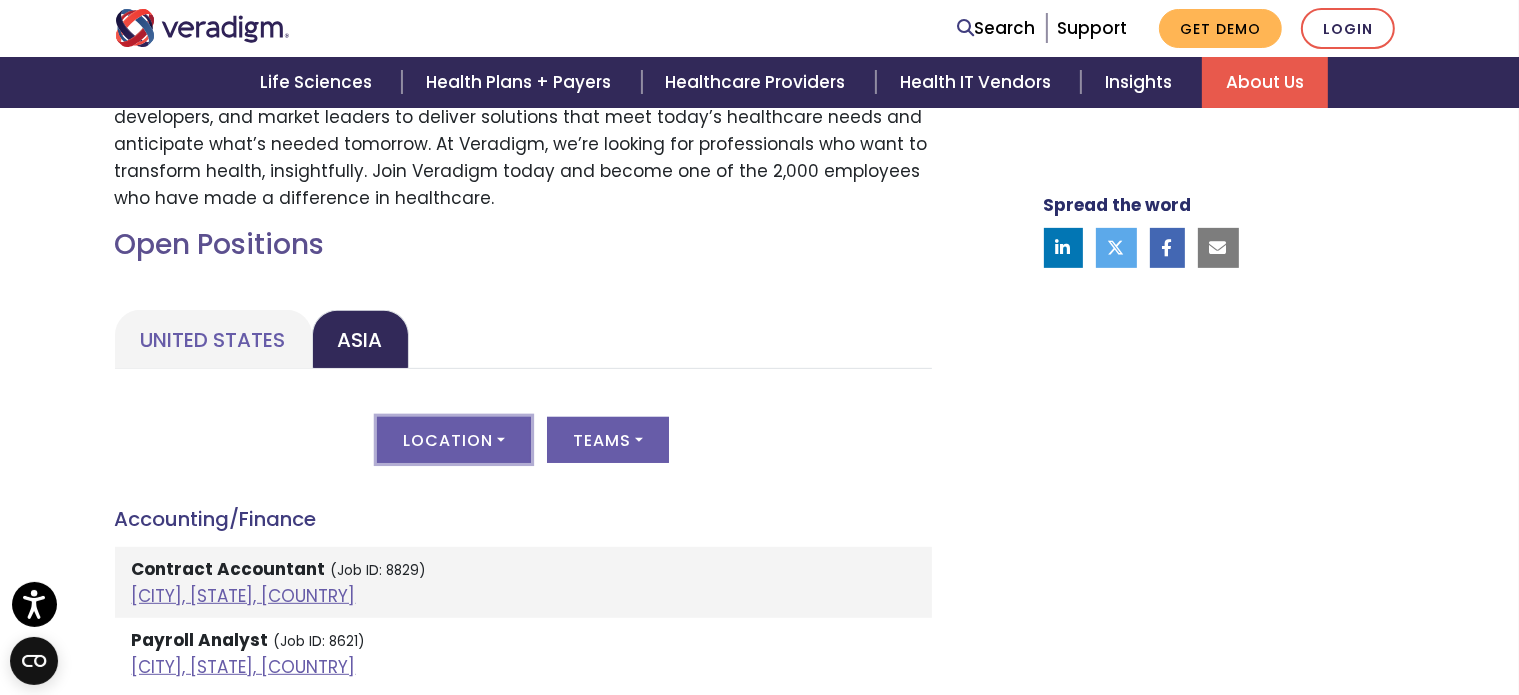 click on "Location" at bounding box center (454, 440) 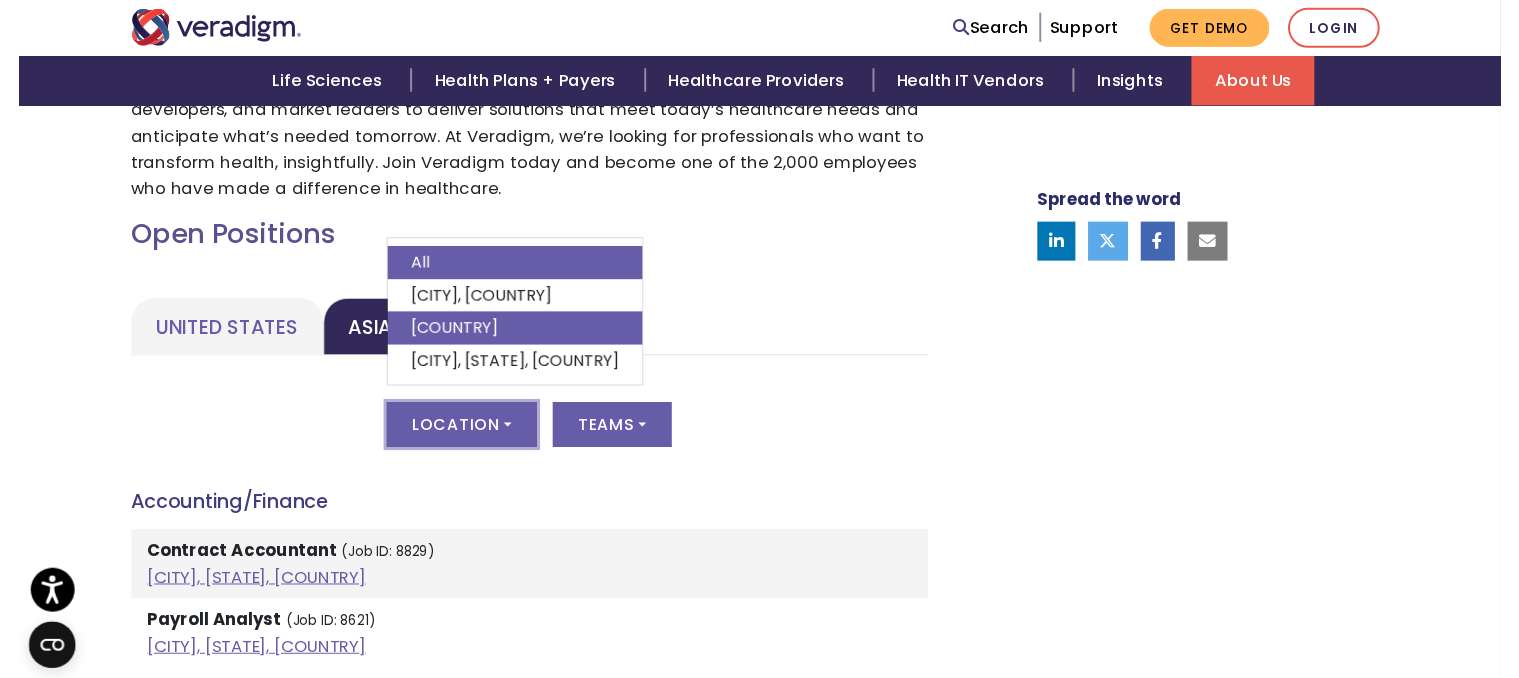 scroll, scrollTop: 700, scrollLeft: 0, axis: vertical 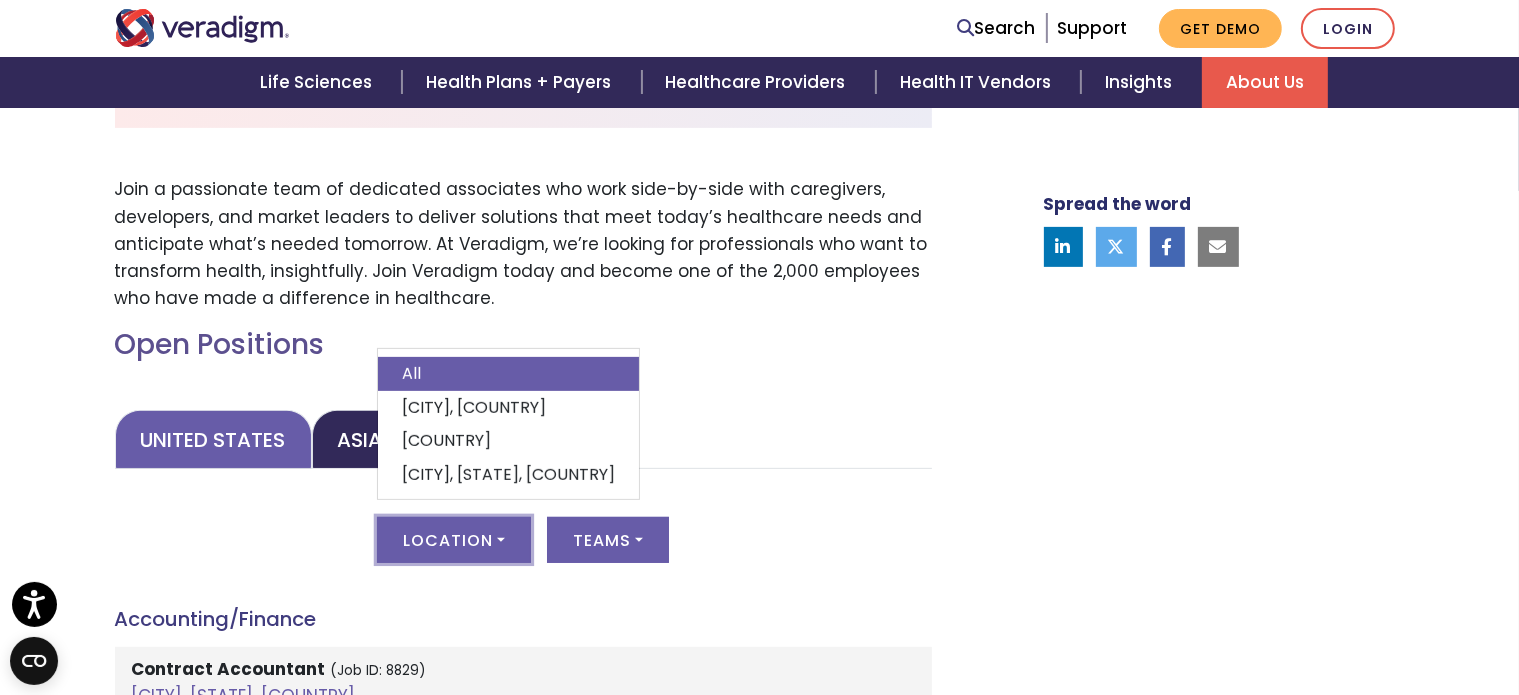 click on "United States" at bounding box center (213, 439) 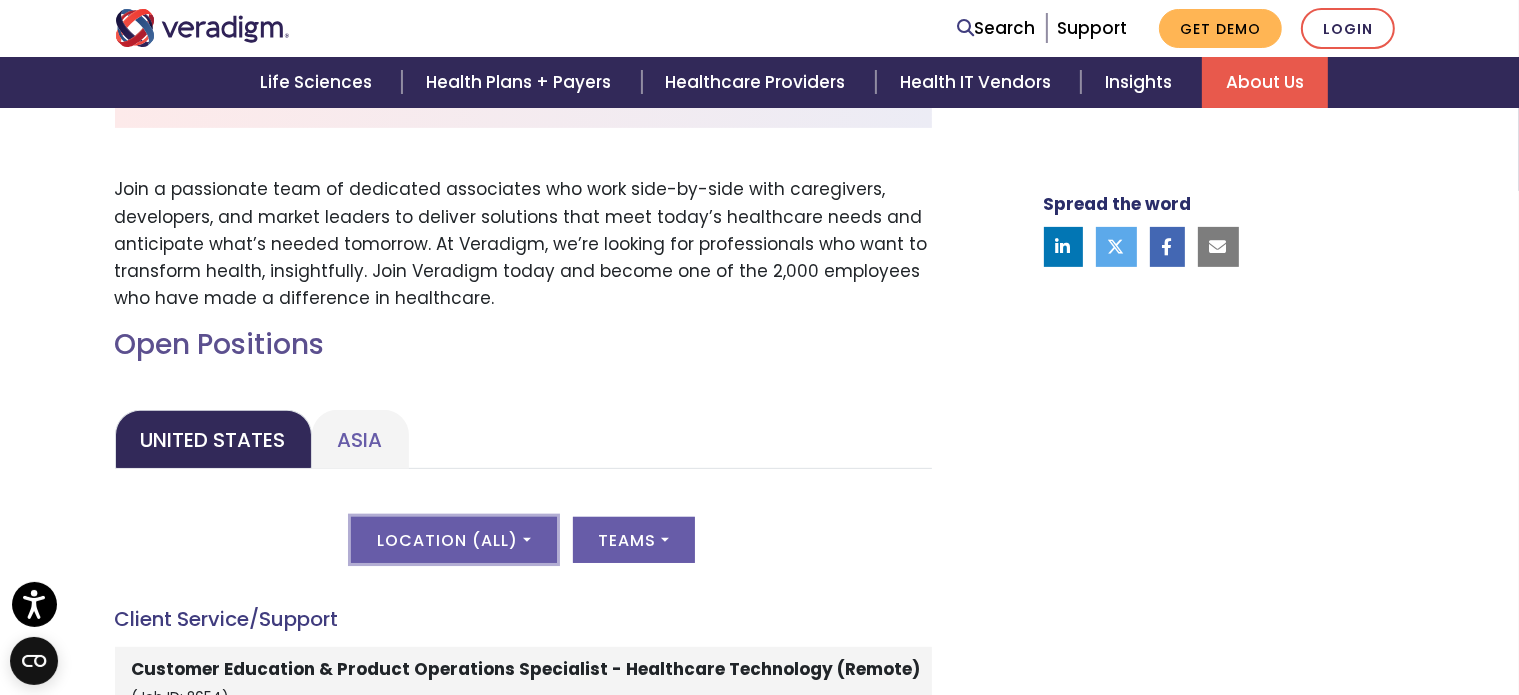 click on "Location ( All )" at bounding box center [453, 540] 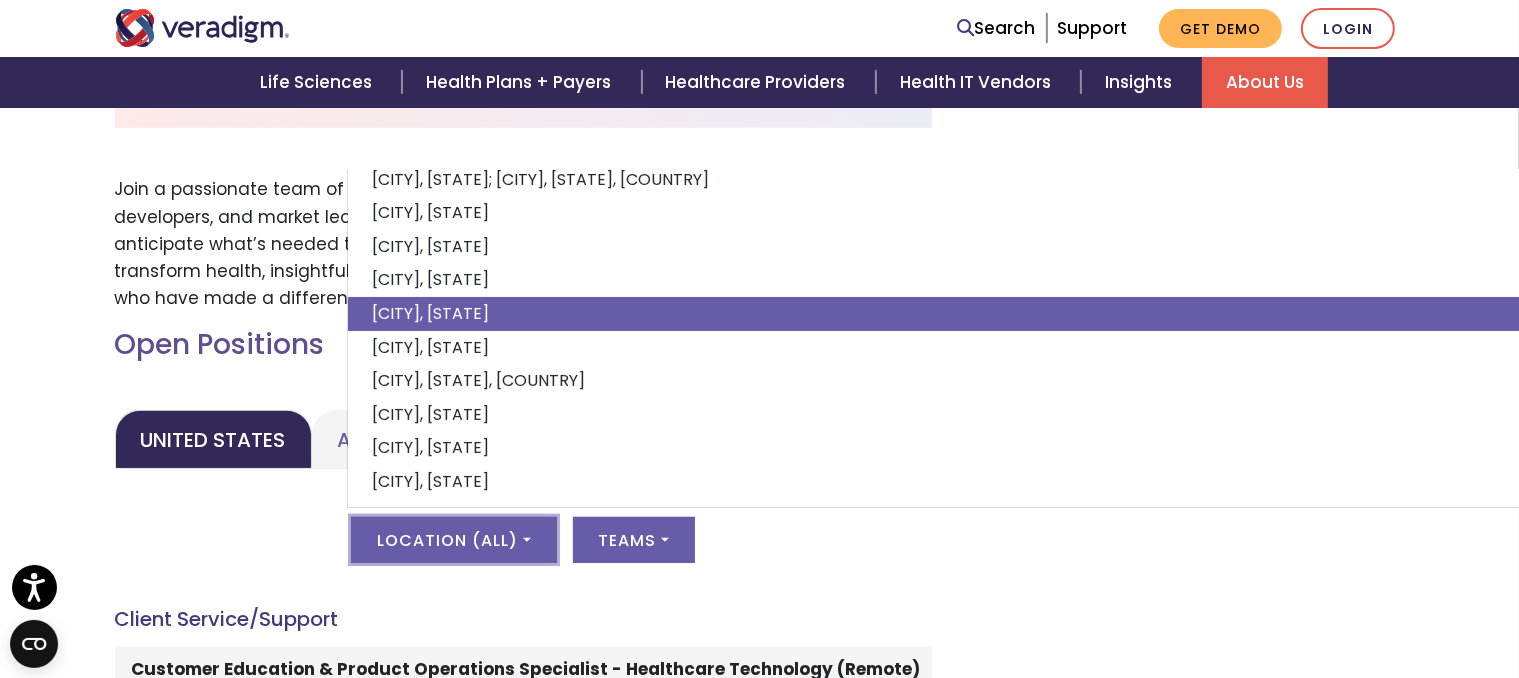 scroll, scrollTop: 224, scrollLeft: 0, axis: vertical 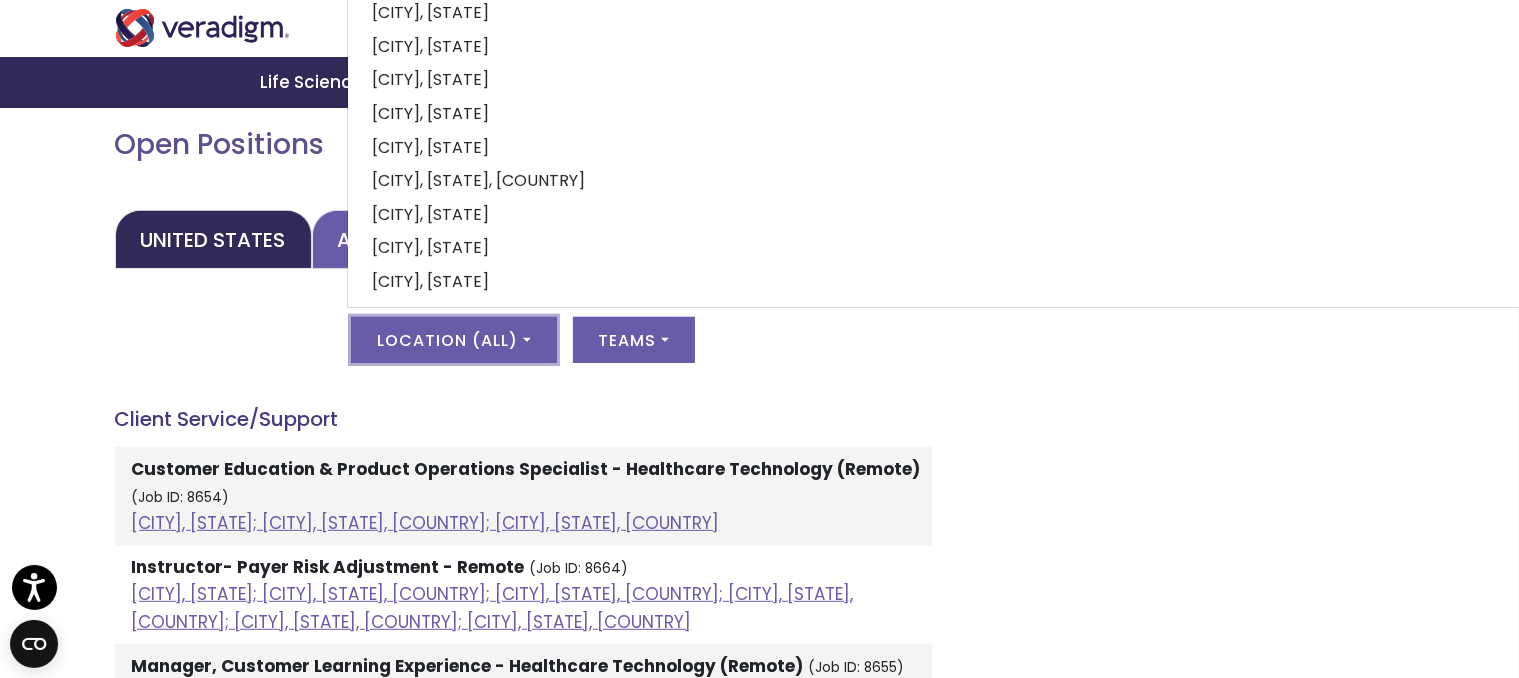 click on "Asia" at bounding box center [360, 239] 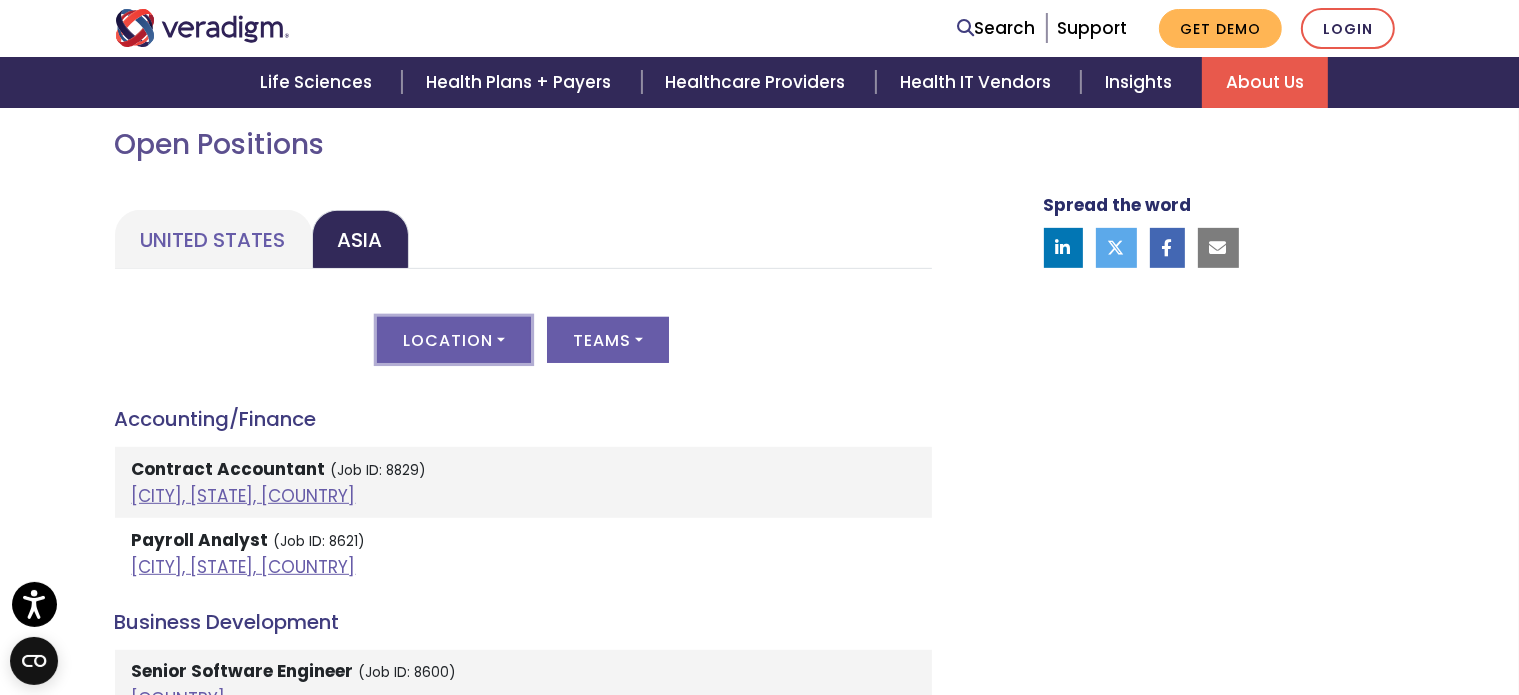 click on "Location" at bounding box center [454, 340] 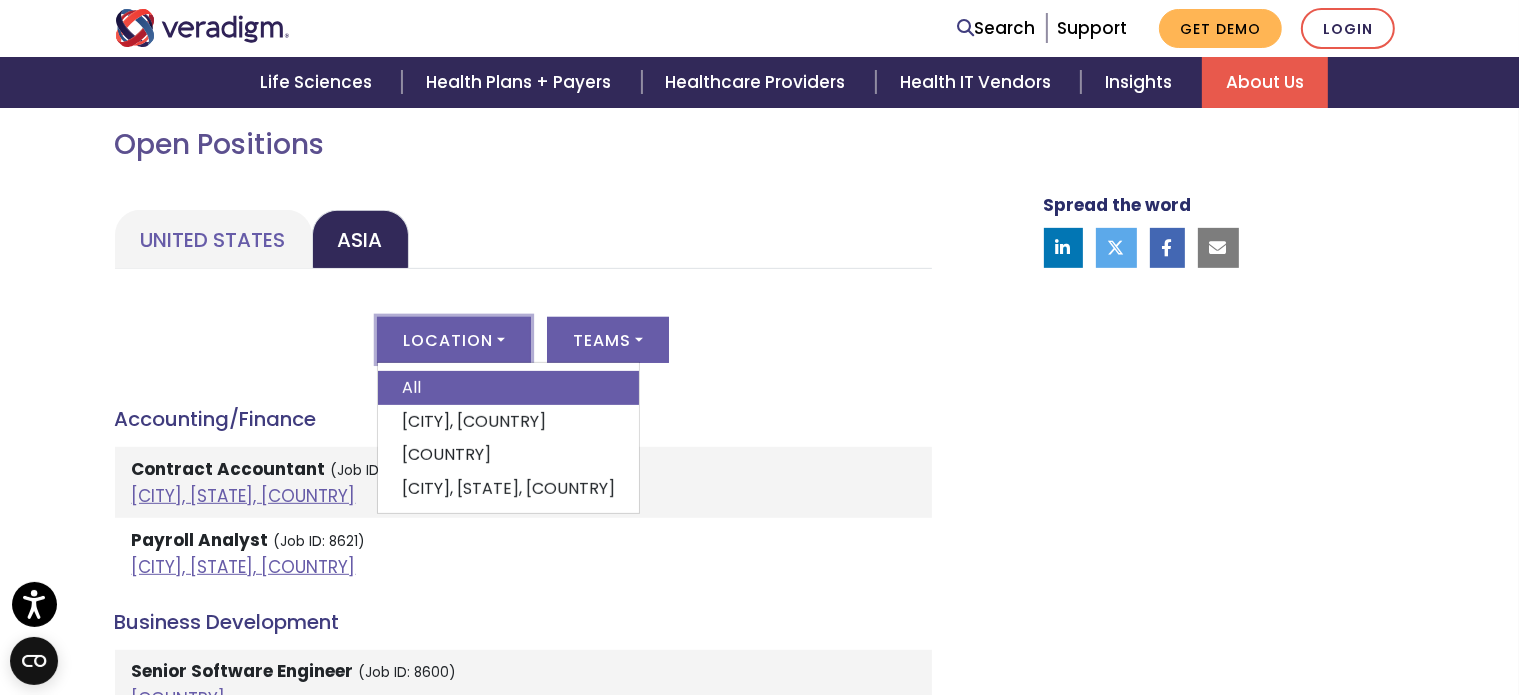 click on "India" at bounding box center (508, 455) 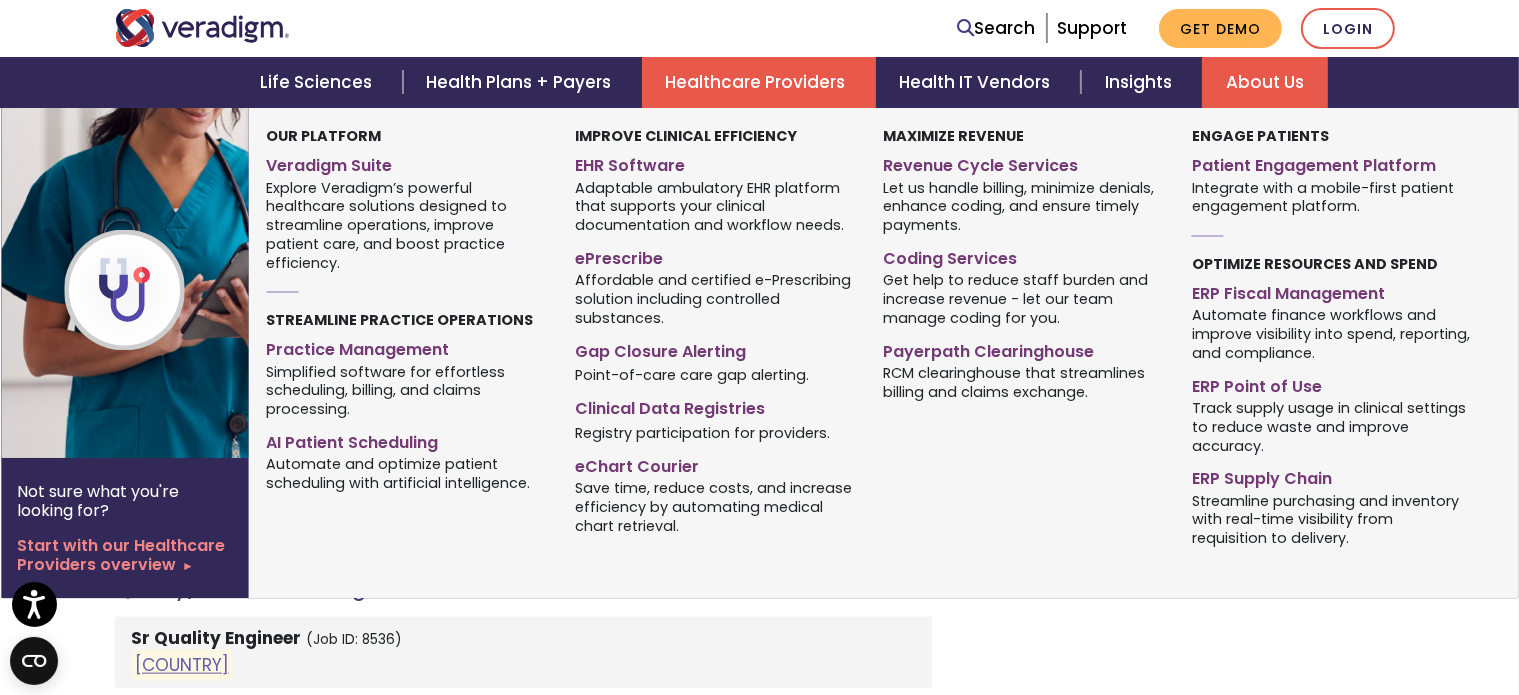 scroll, scrollTop: 1668, scrollLeft: 0, axis: vertical 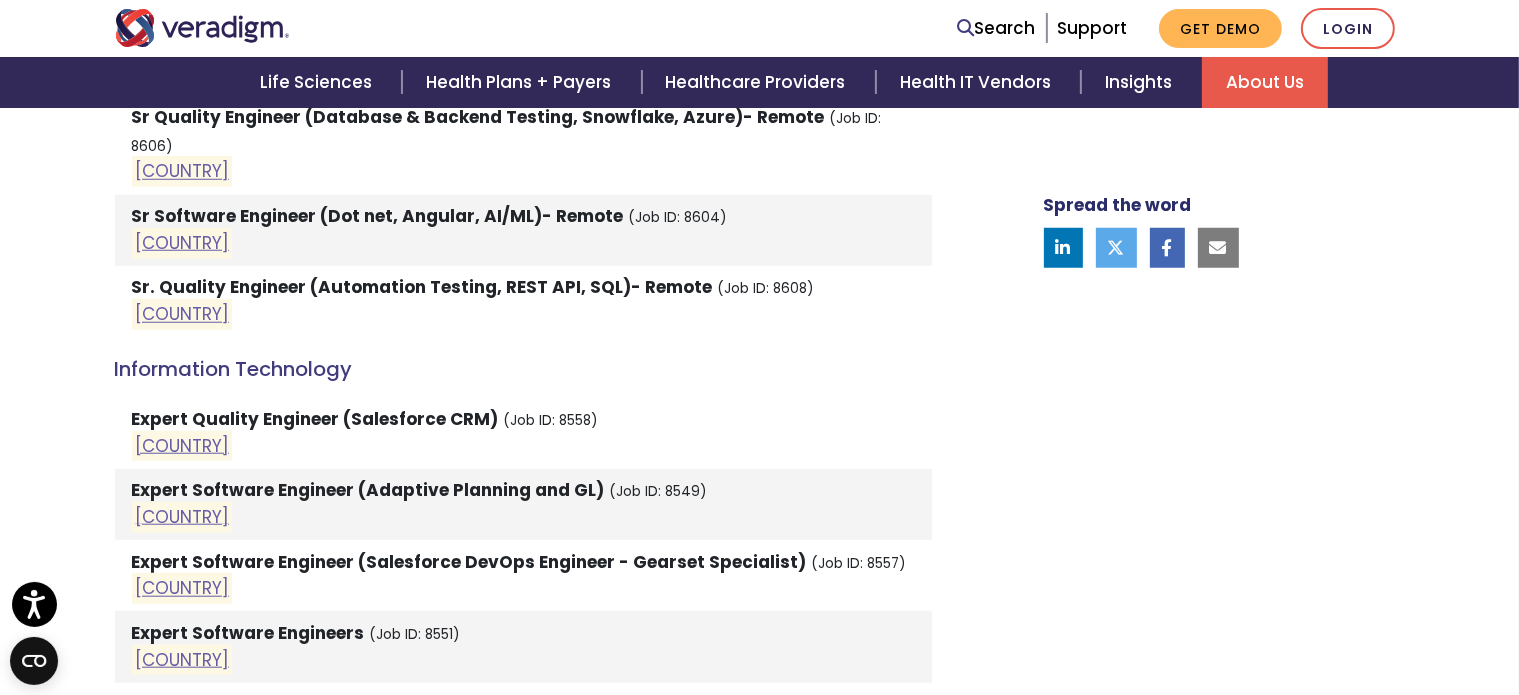 click on "About Us" at bounding box center (1265, 82) 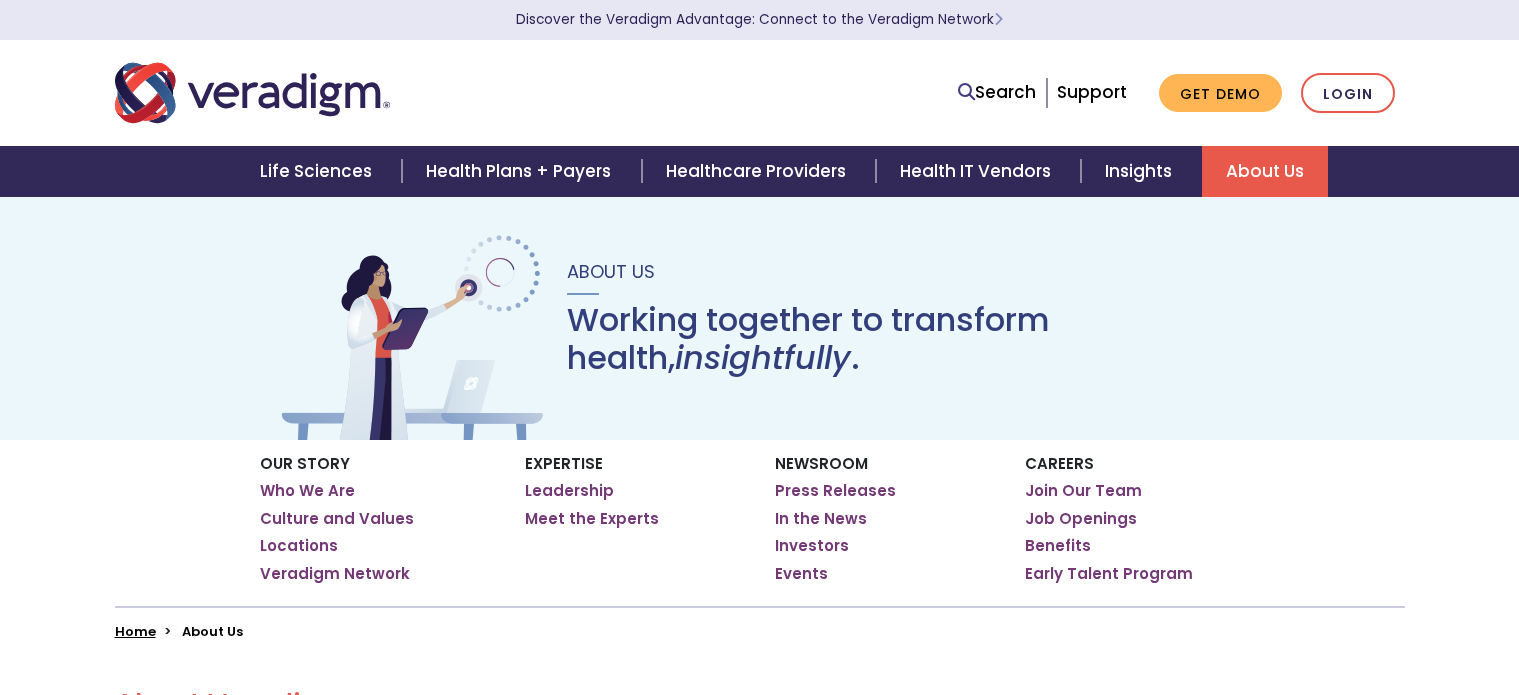 scroll, scrollTop: 0, scrollLeft: 0, axis: both 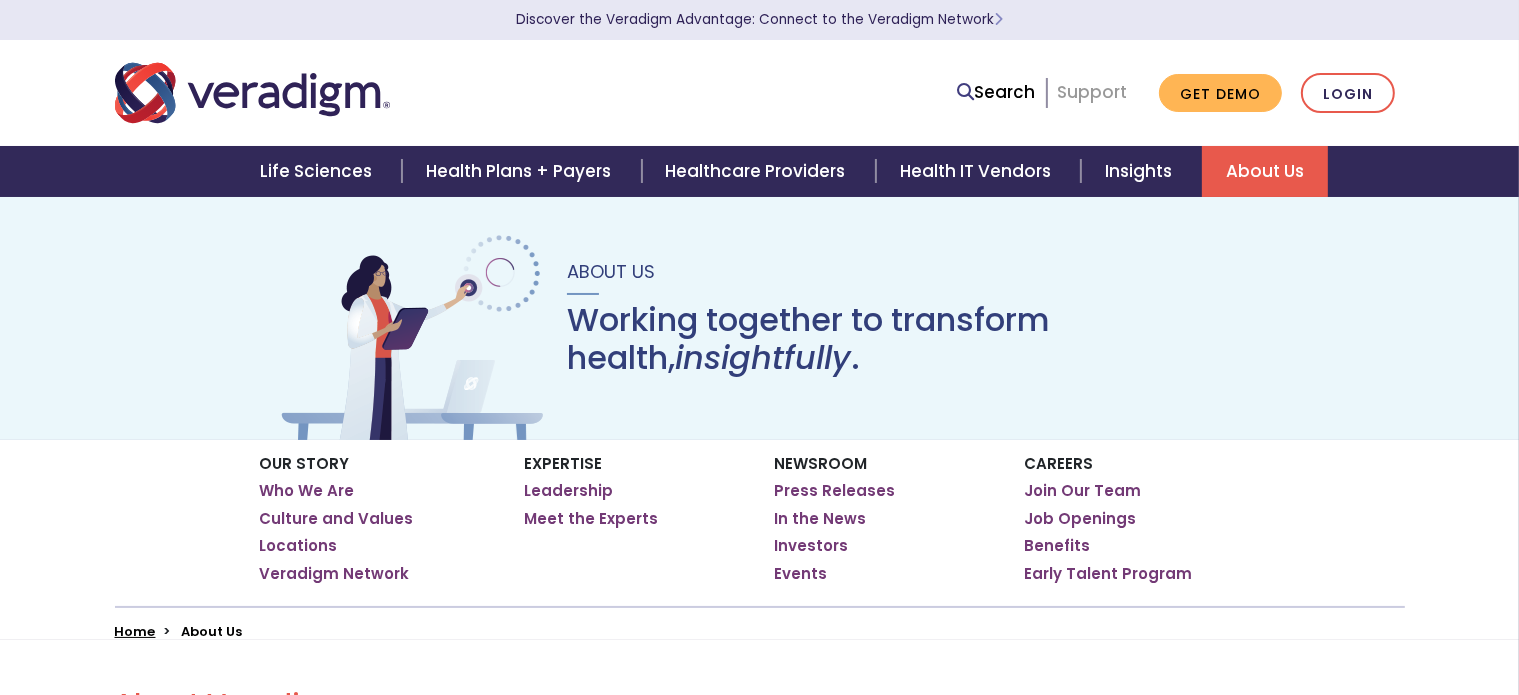click on "Support" at bounding box center (1092, 92) 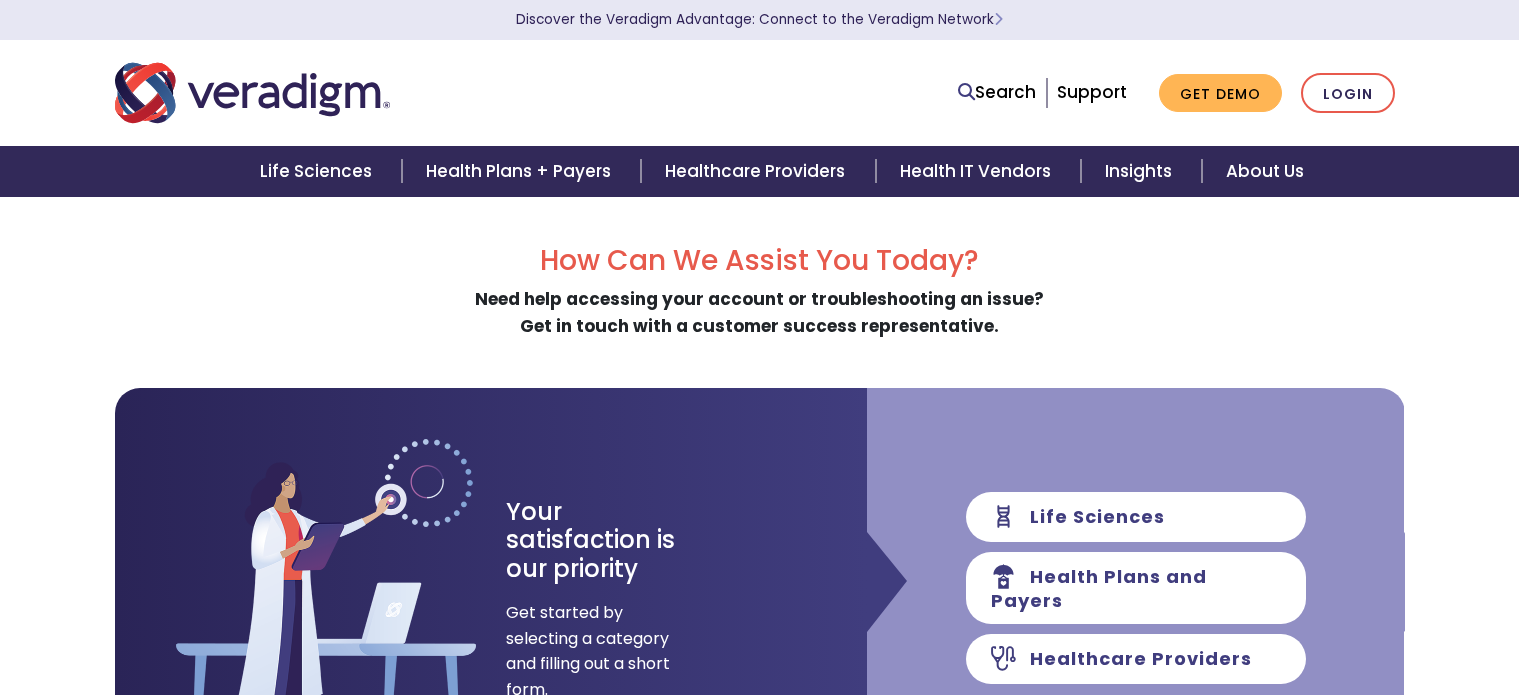 scroll, scrollTop: 0, scrollLeft: 0, axis: both 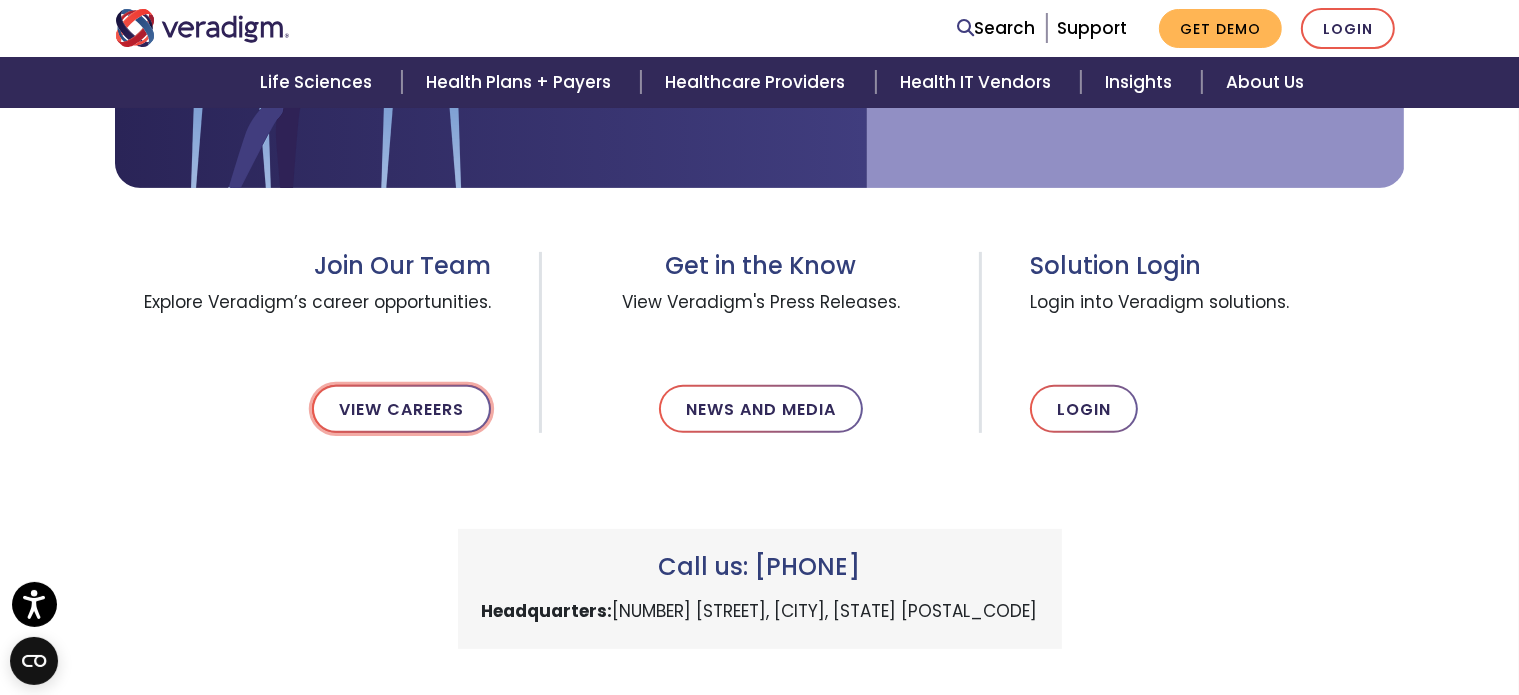 click on "View Careers" at bounding box center [401, 409] 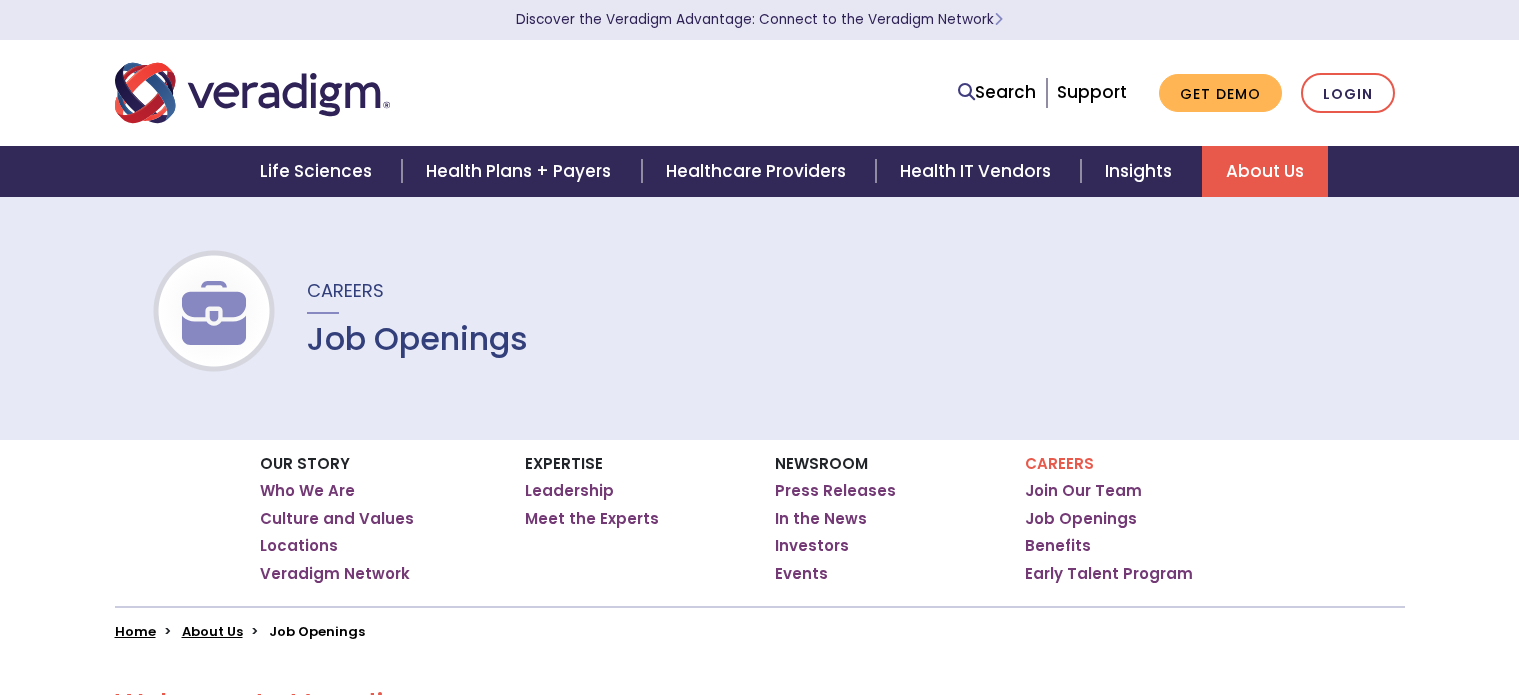 scroll, scrollTop: 0, scrollLeft: 0, axis: both 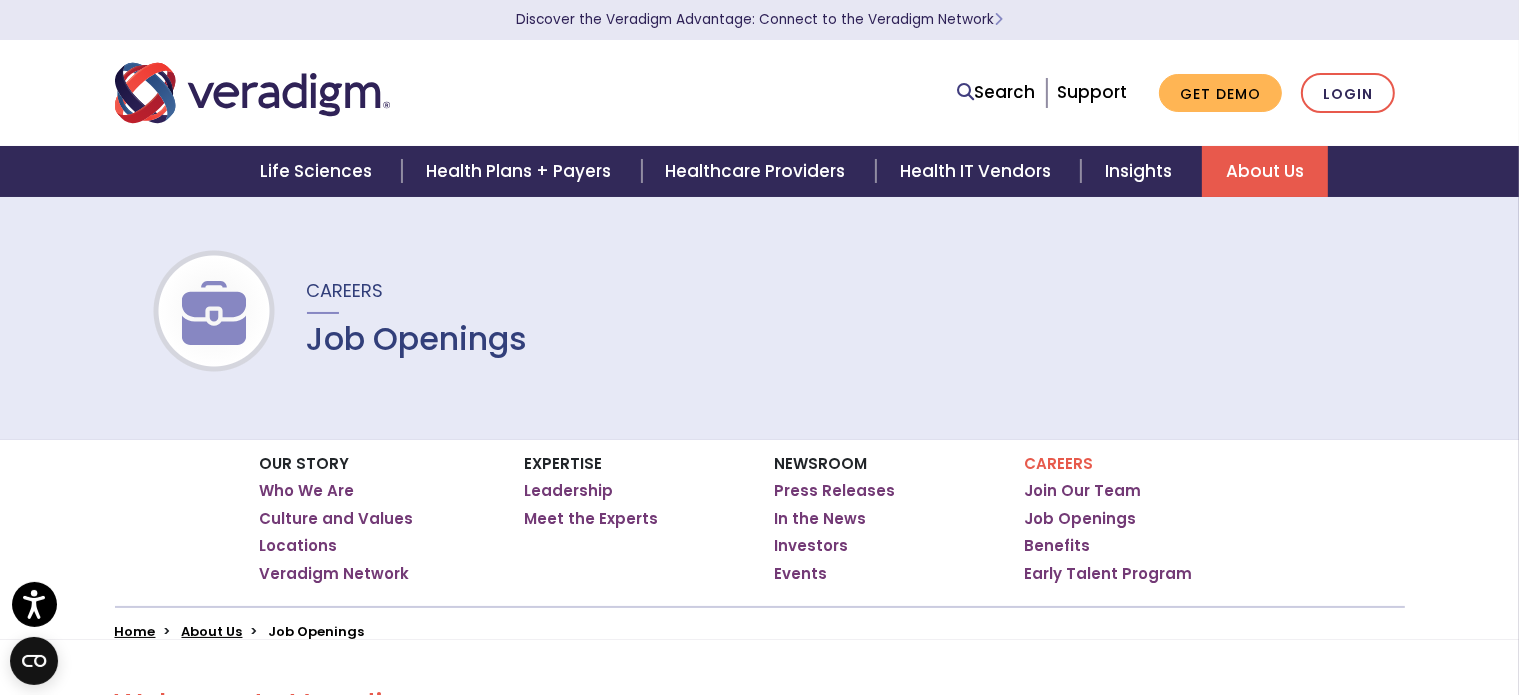 click on "Expertise
Leadership
Meet the Experts" at bounding box center (635, 523) 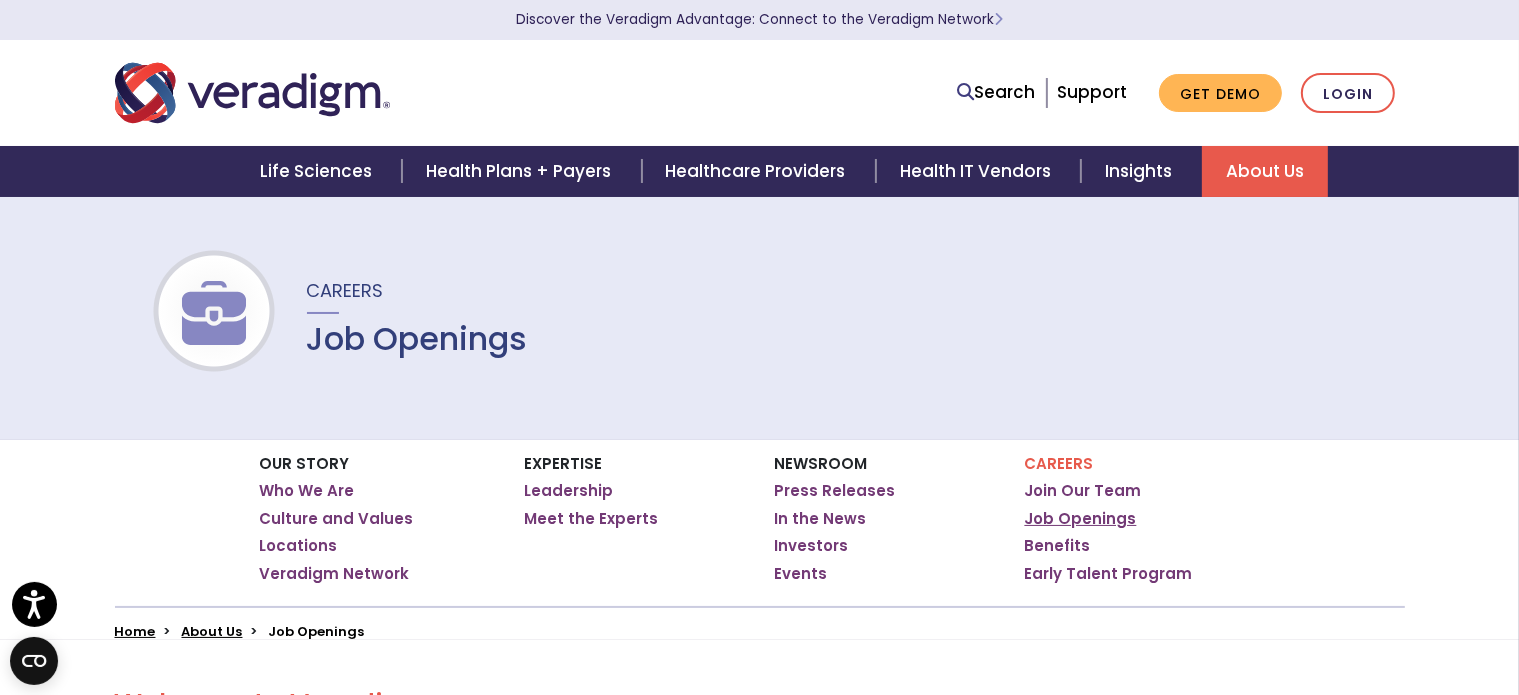 click on "Job Openings" at bounding box center [1081, 519] 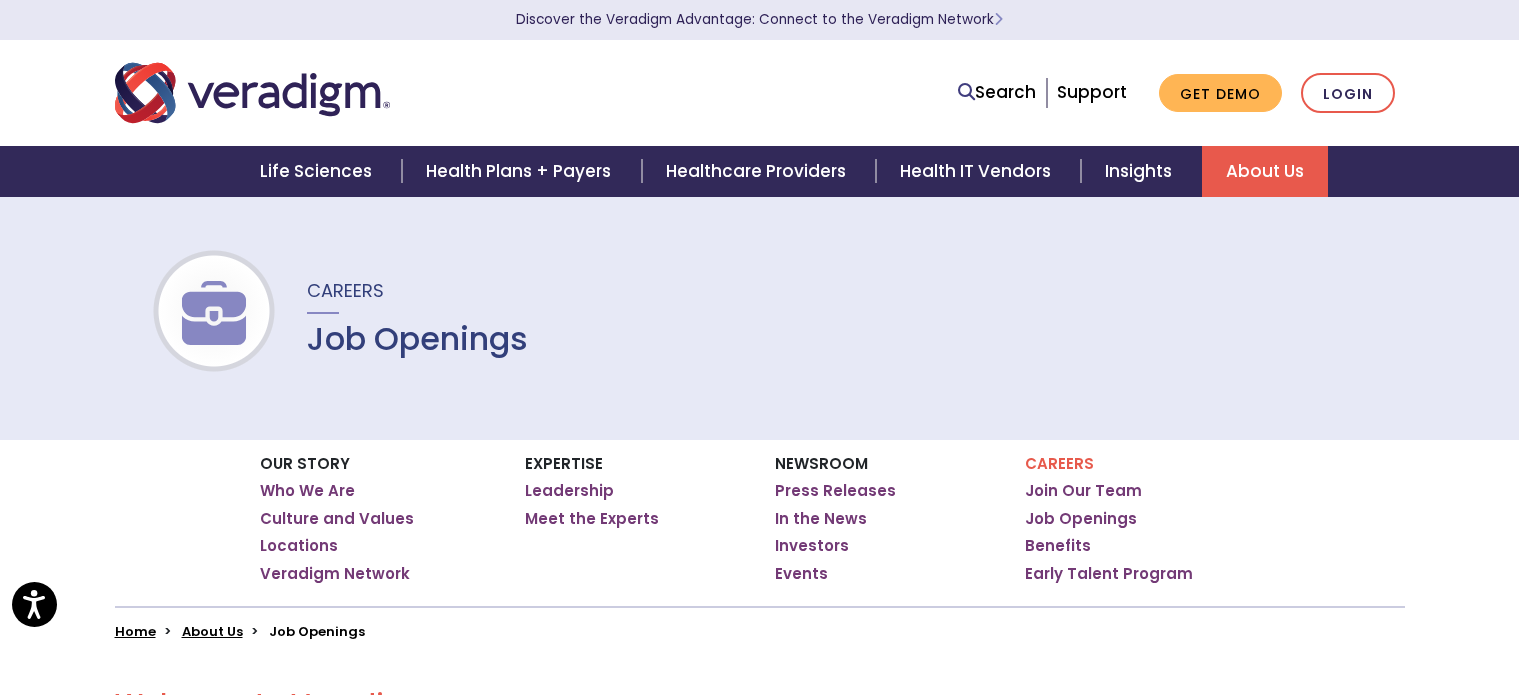 scroll, scrollTop: 0, scrollLeft: 0, axis: both 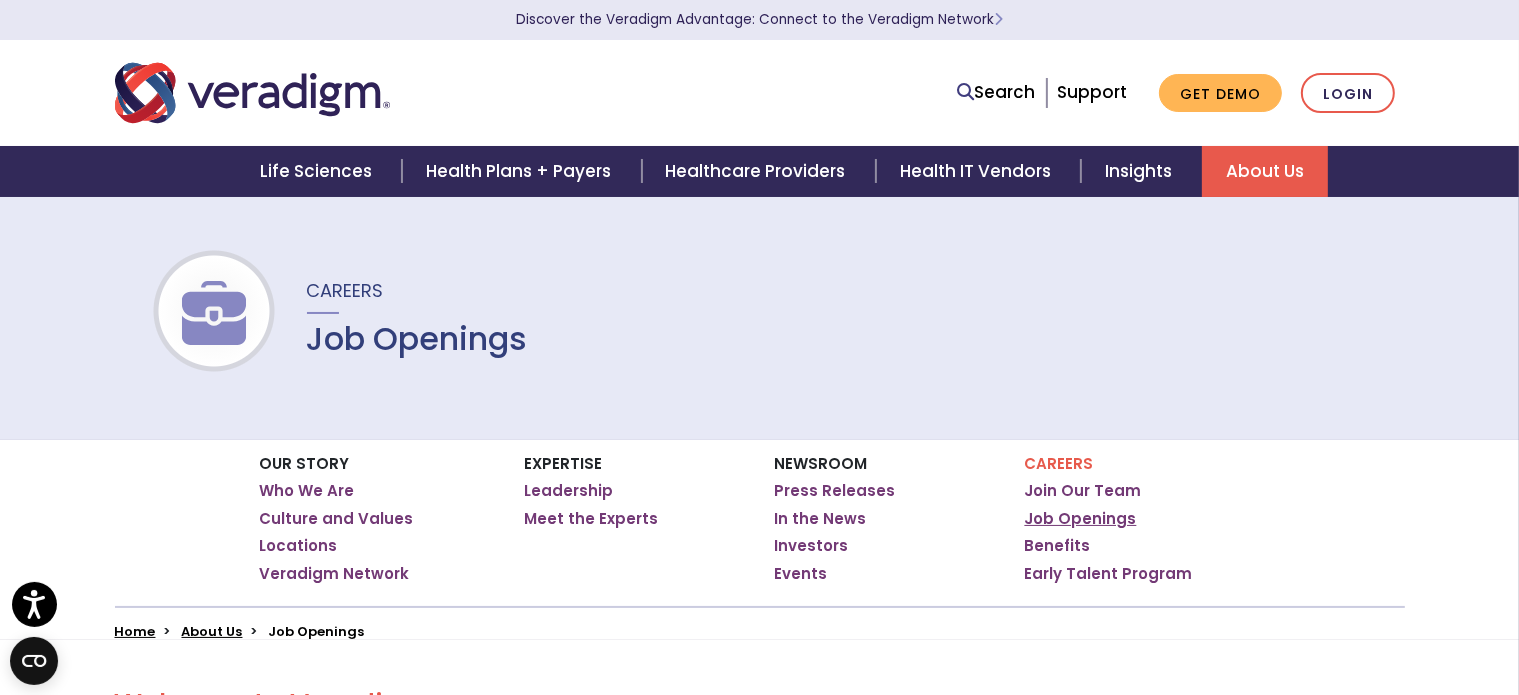 click on "Job Openings" at bounding box center (1081, 519) 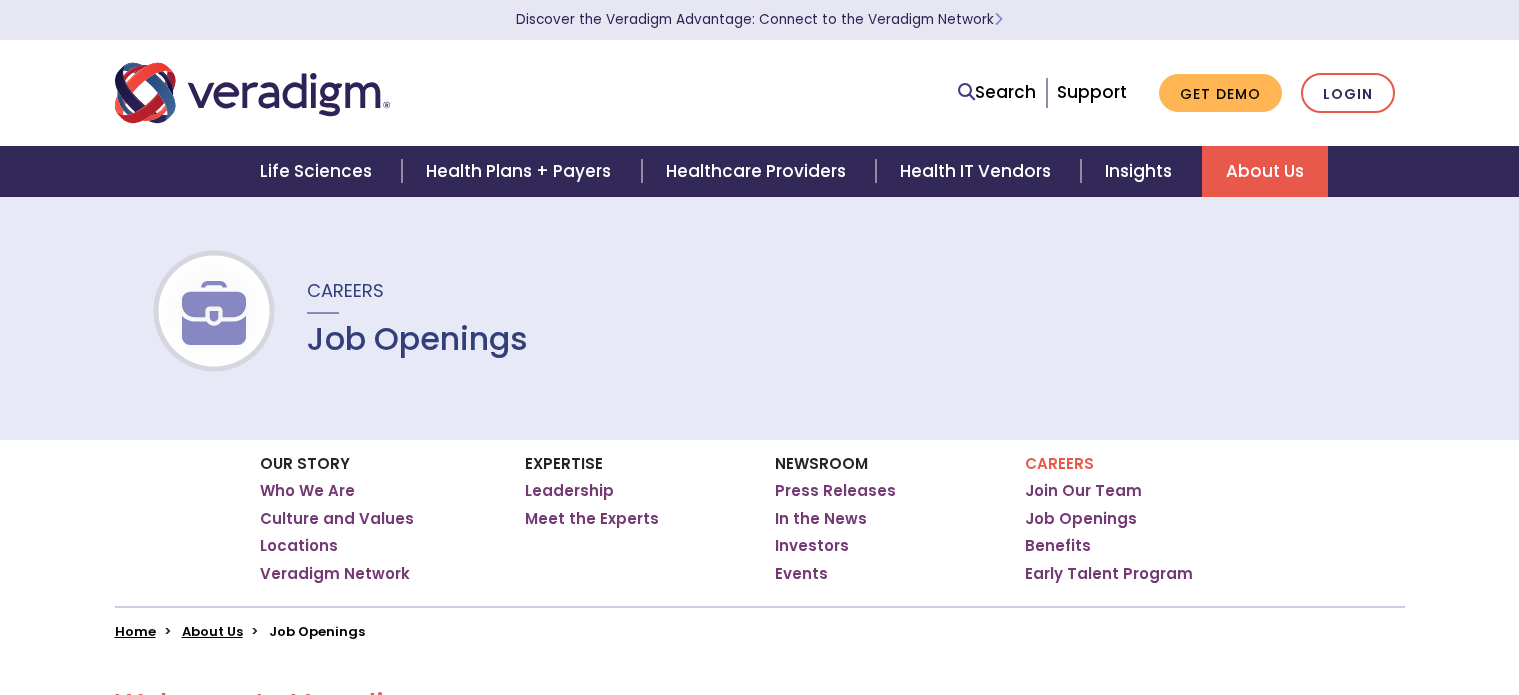 scroll, scrollTop: 0, scrollLeft: 0, axis: both 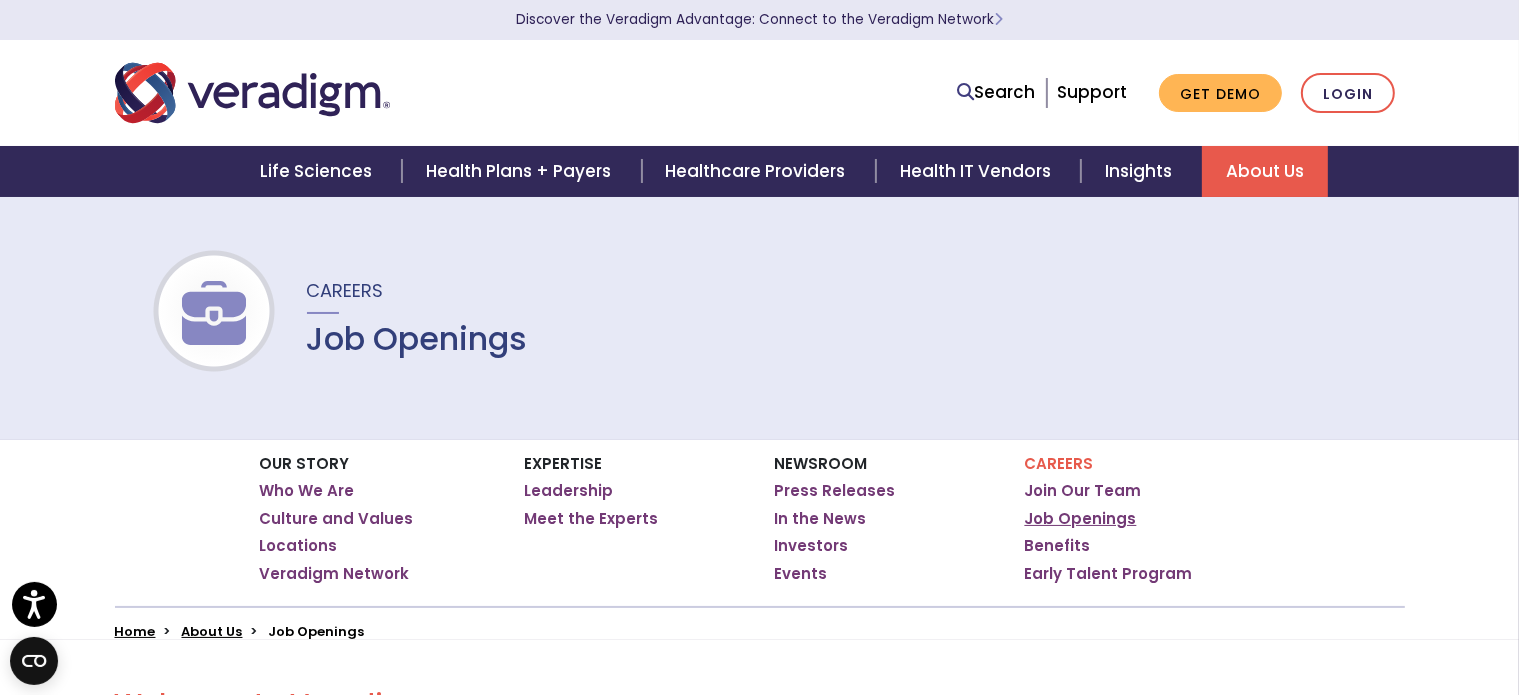 click on "Job Openings" at bounding box center [1081, 519] 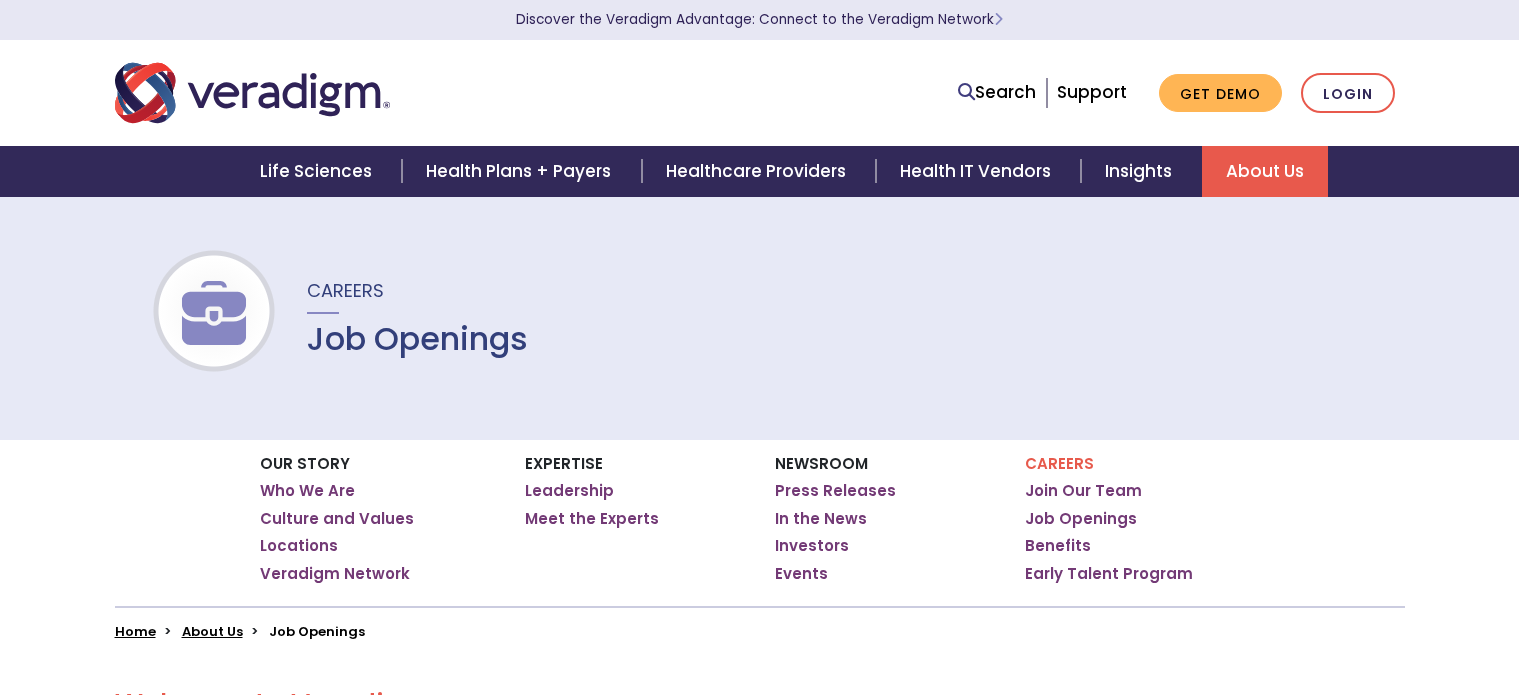 scroll, scrollTop: 0, scrollLeft: 0, axis: both 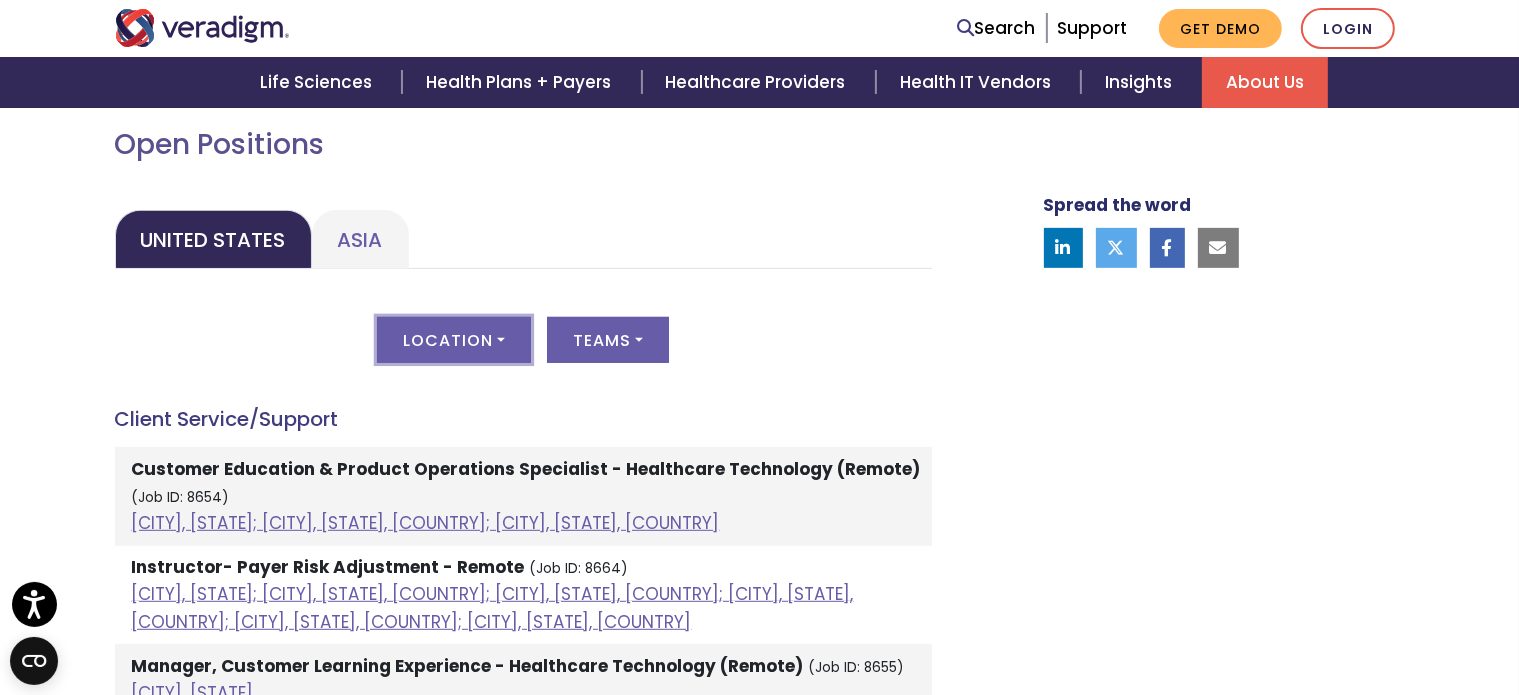 click on "Location" at bounding box center [454, 340] 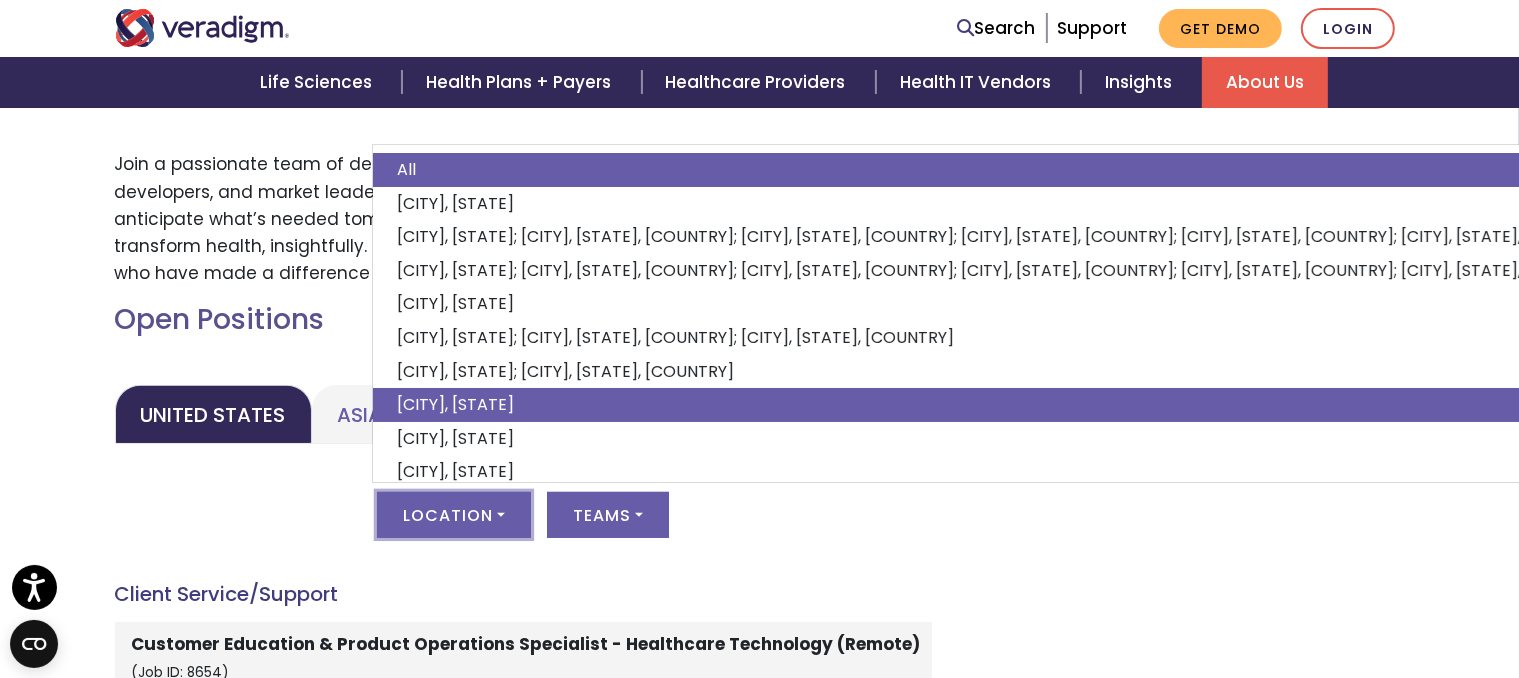 scroll, scrollTop: 700, scrollLeft: 0, axis: vertical 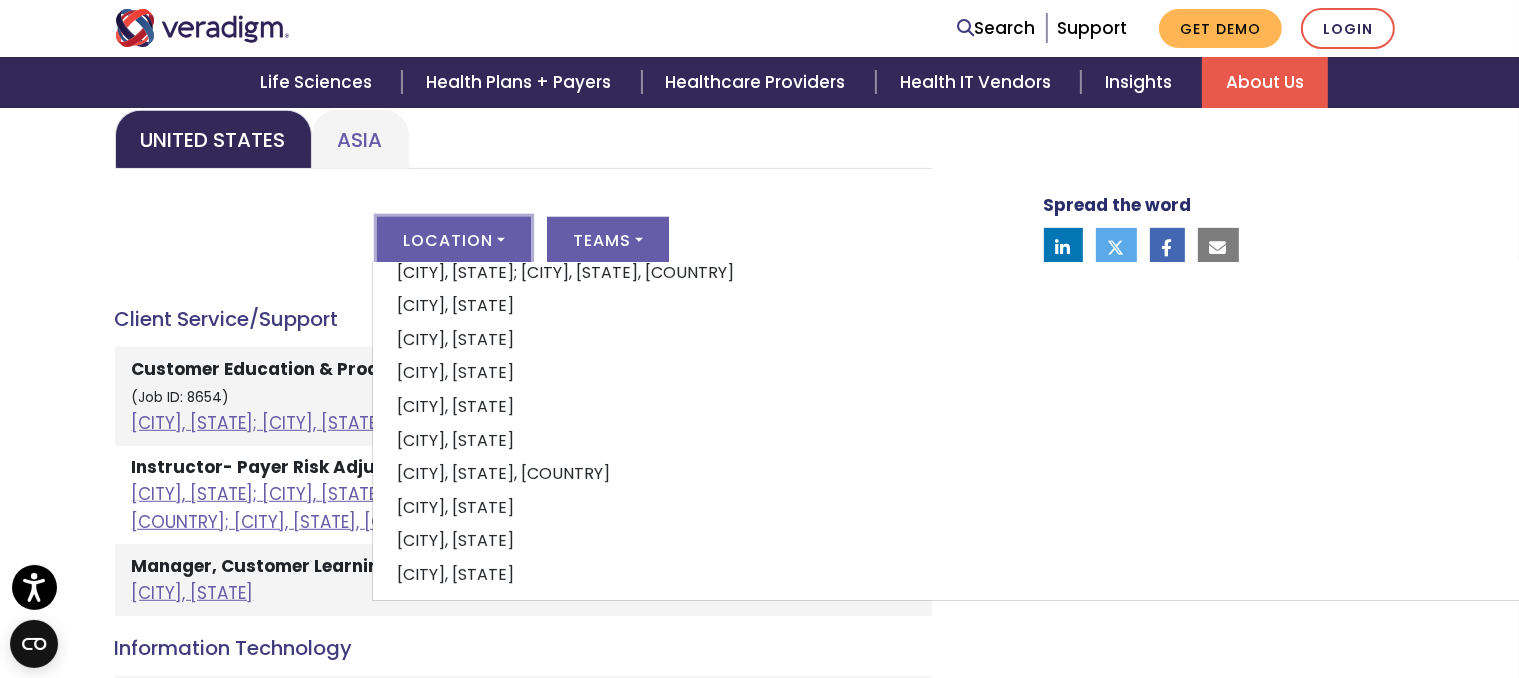click on "United States                                                                     Asia
United States                                                                Location                                                       All                          Atlanta, Georgia Atlanta, Georgia; Chicago, Illinois, United States; Houston, Texas, United States; Orlando, Florida, United States; Phoenix, Arizona, United States; Salt Lake City, Utah, United States Atlanta, Georgia; Orlando, Florida, United States; Phoenix, Arizona, United States; Raleigh, North Carolina, United States; Richmond, Virginia, United States; Salt Lake City, Utah, United States Chicago, Illinois Chicago, Illinois; Orlando, Florida, United States; Raleigh, North Carolina, United States Chicago, Illinois; Raleigh, North Carolina, United States Dallas, Texas Houston, Texas Teams" at bounding box center [523, 946] 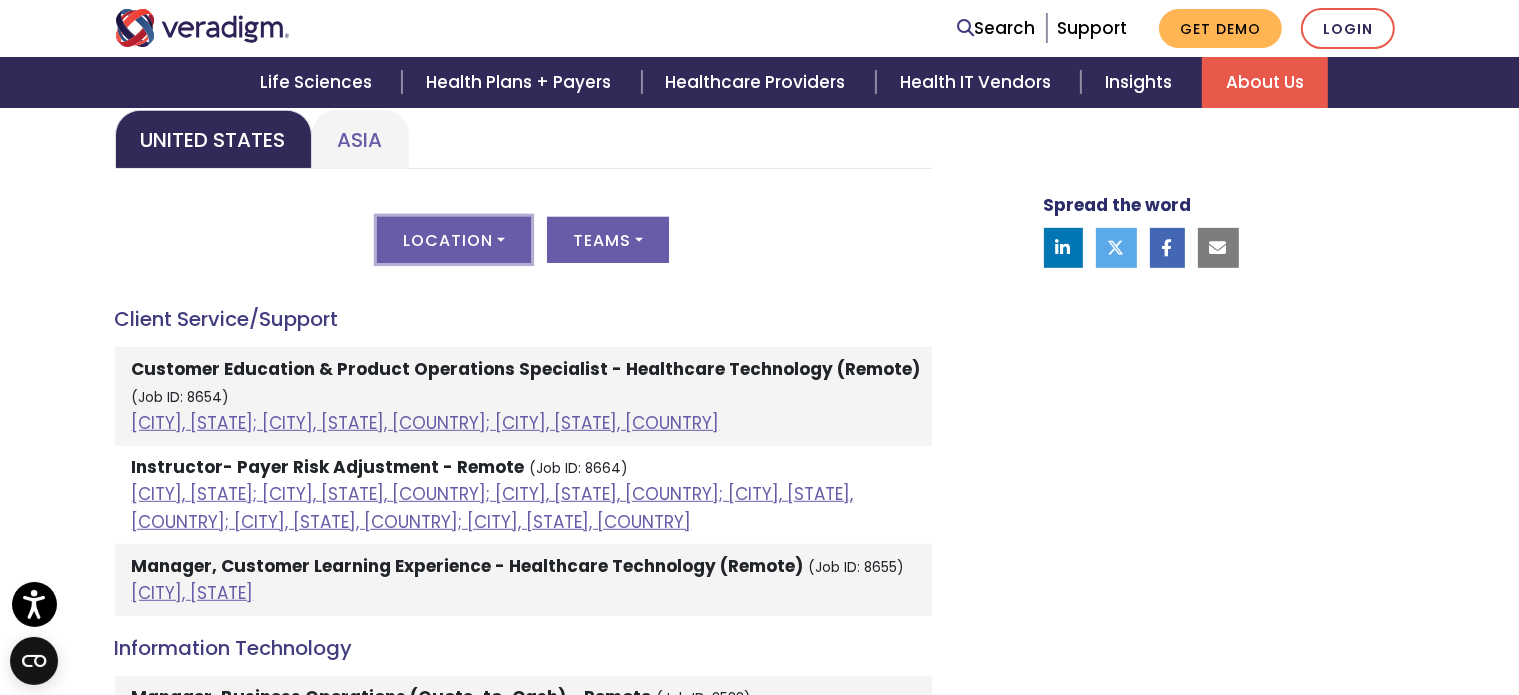 click on "Location" at bounding box center [454, 240] 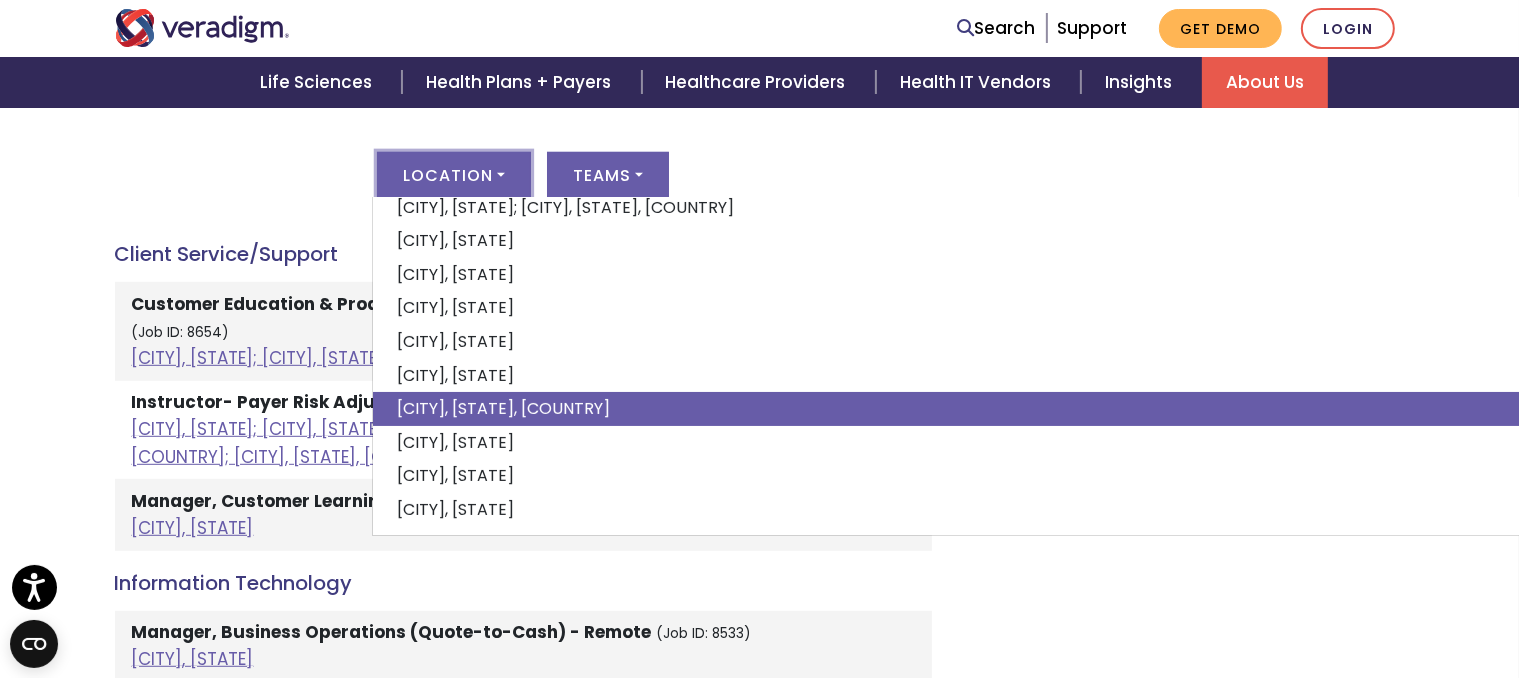 scroll, scrollTop: 1100, scrollLeft: 0, axis: vertical 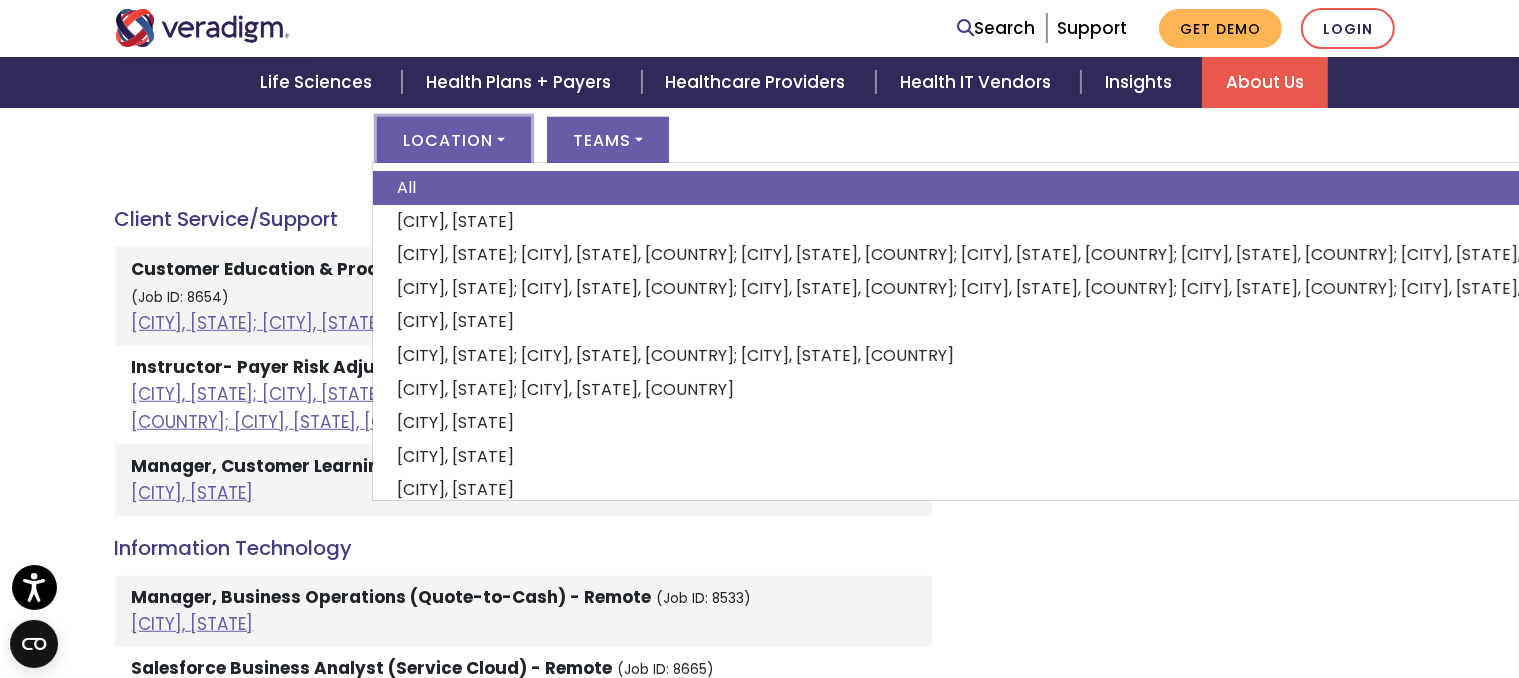 click on "All" at bounding box center (1005, 188) 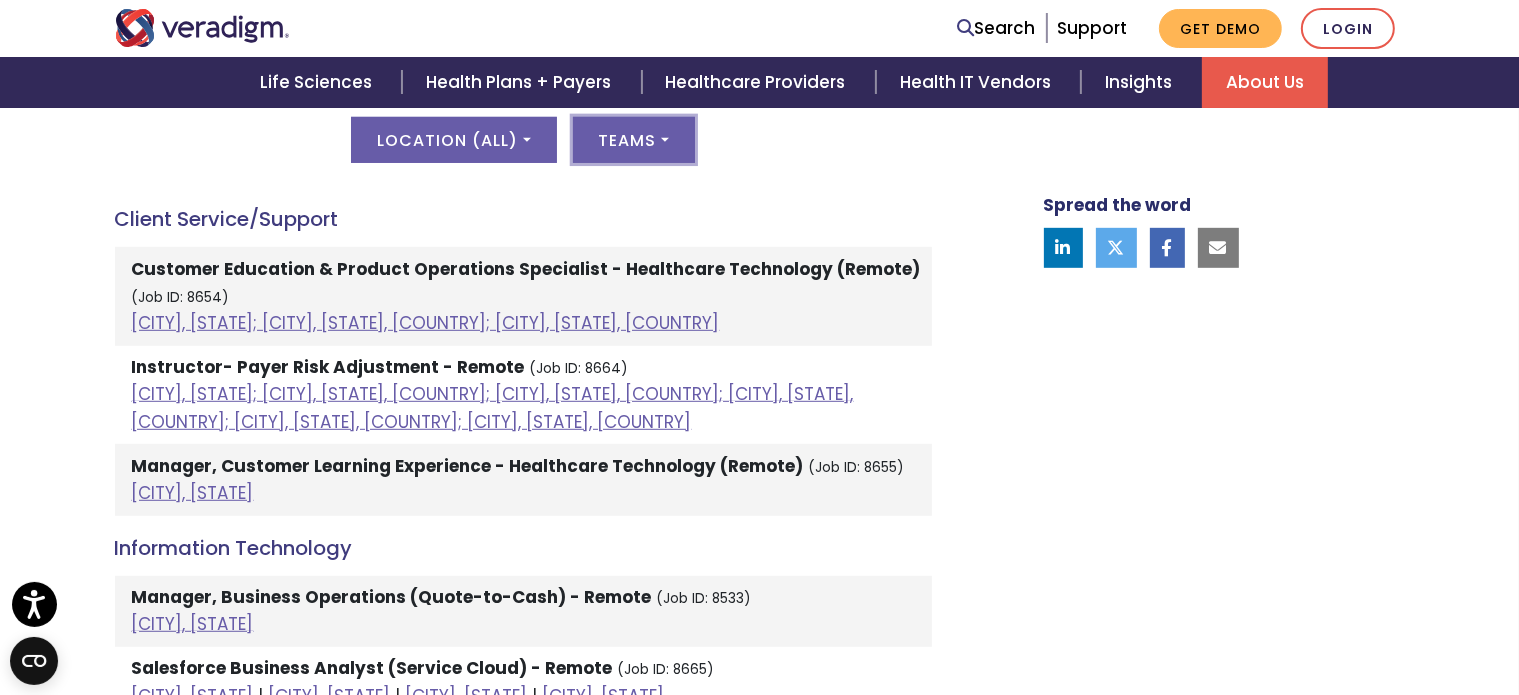 click on "Teams" at bounding box center [634, 140] 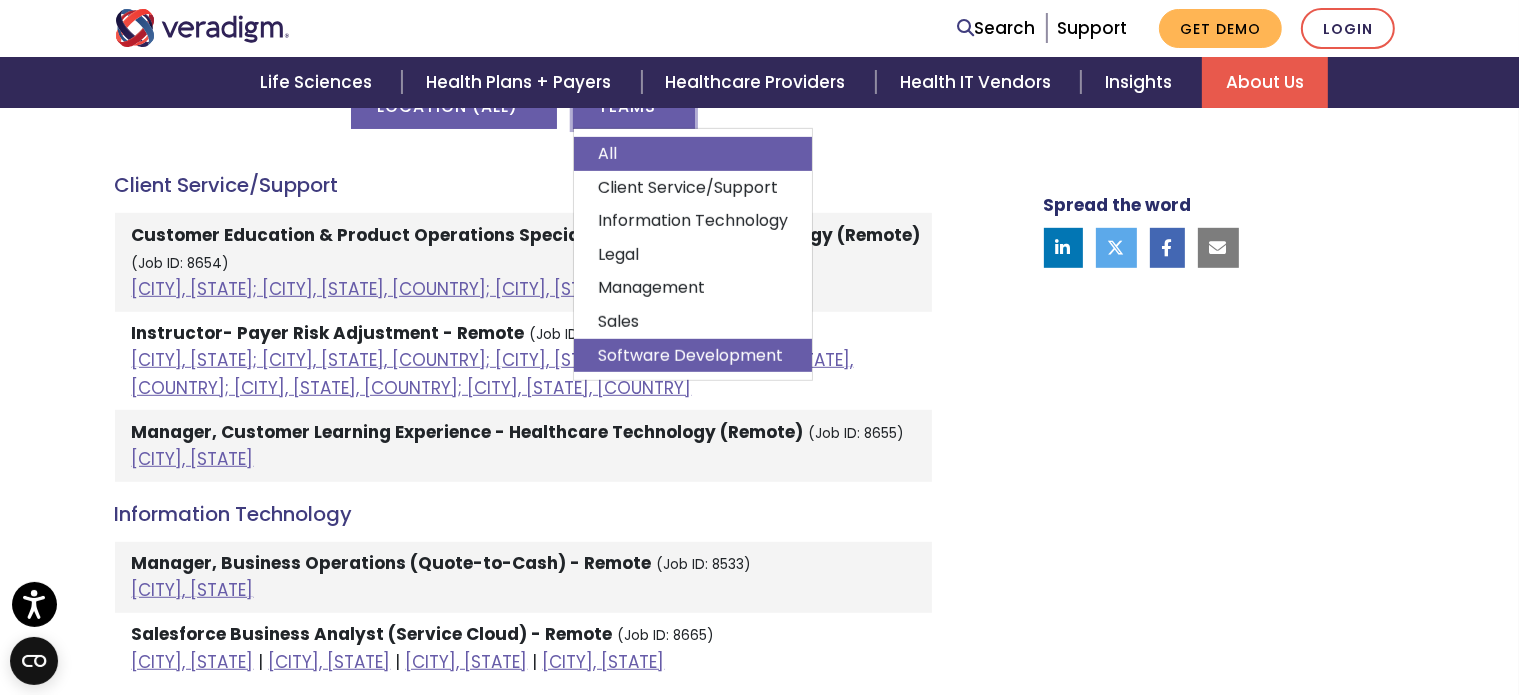 scroll, scrollTop: 1100, scrollLeft: 0, axis: vertical 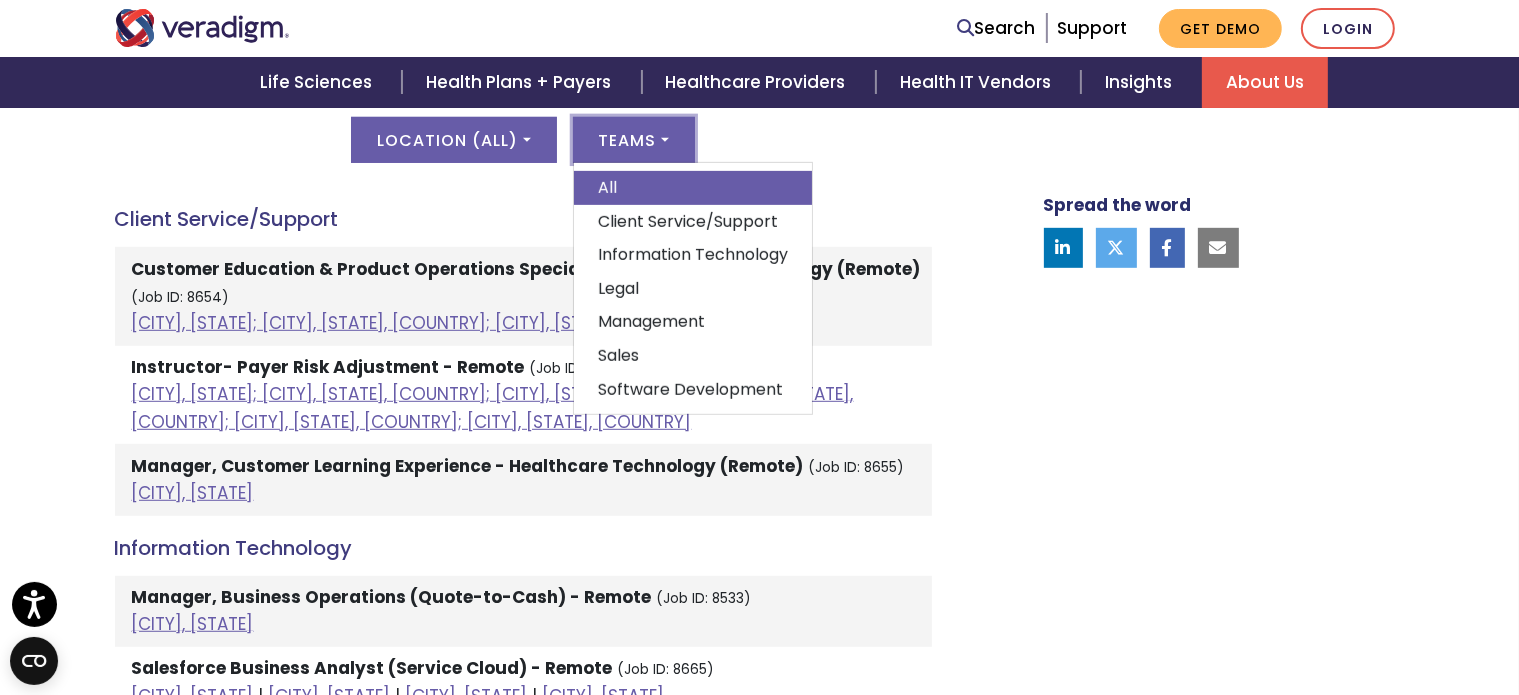 click on "Information Technology" at bounding box center [693, 255] 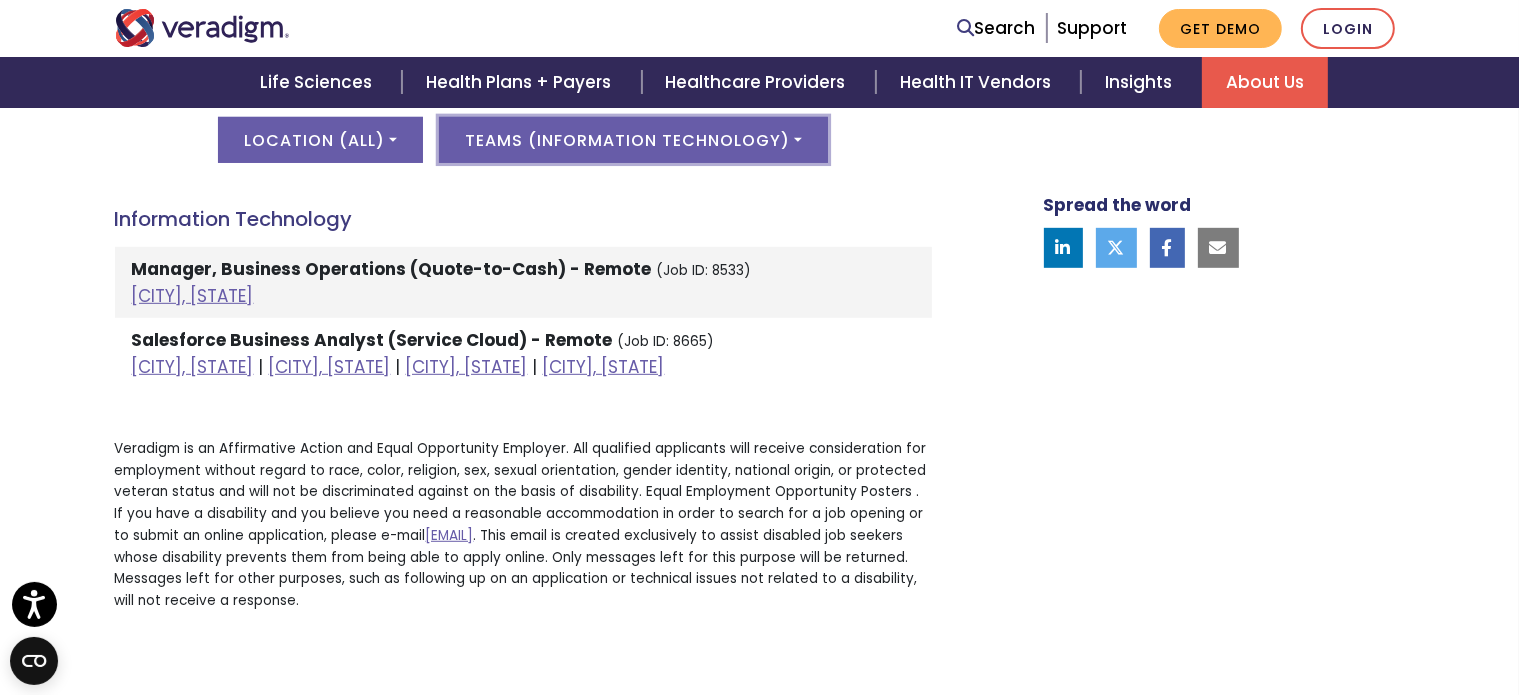 click on "Teams ( Information Technology )" at bounding box center (633, 140) 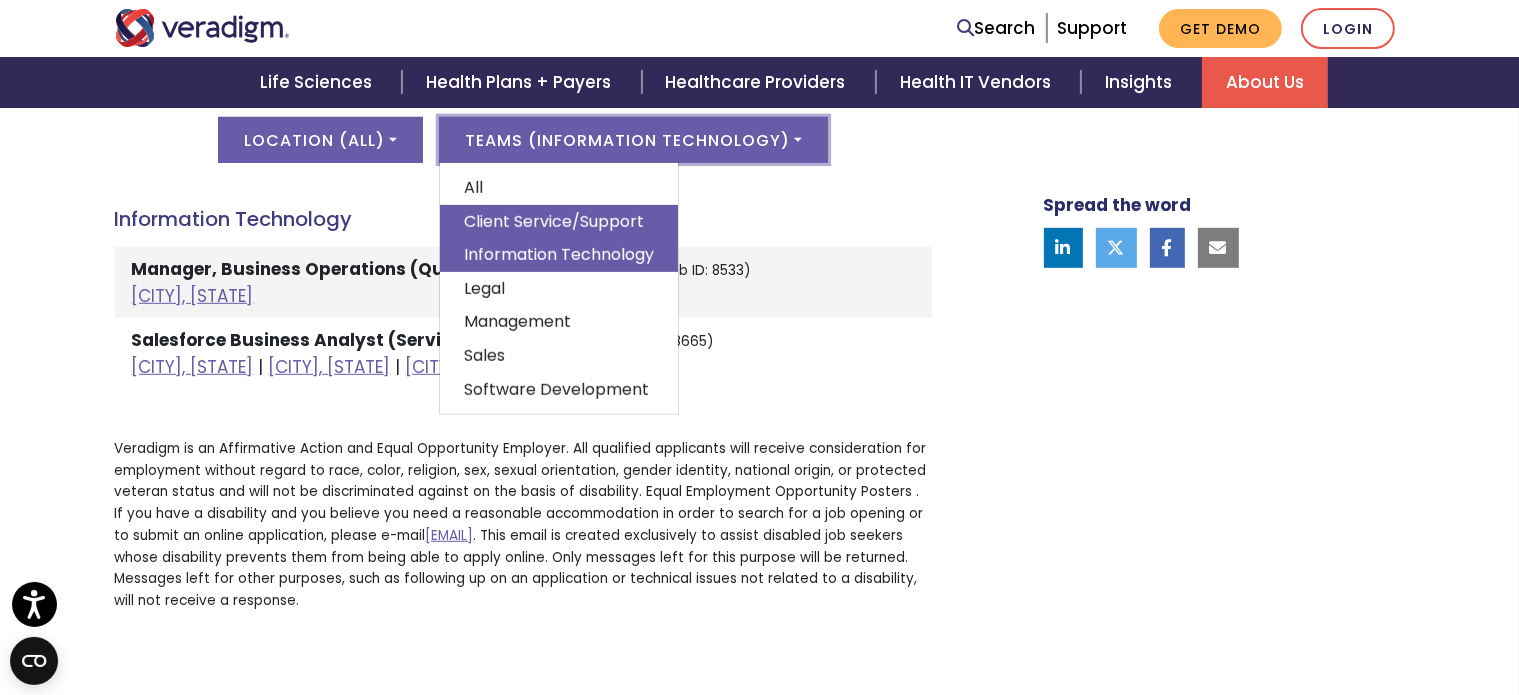click on "Client Service/Support" at bounding box center [559, 222] 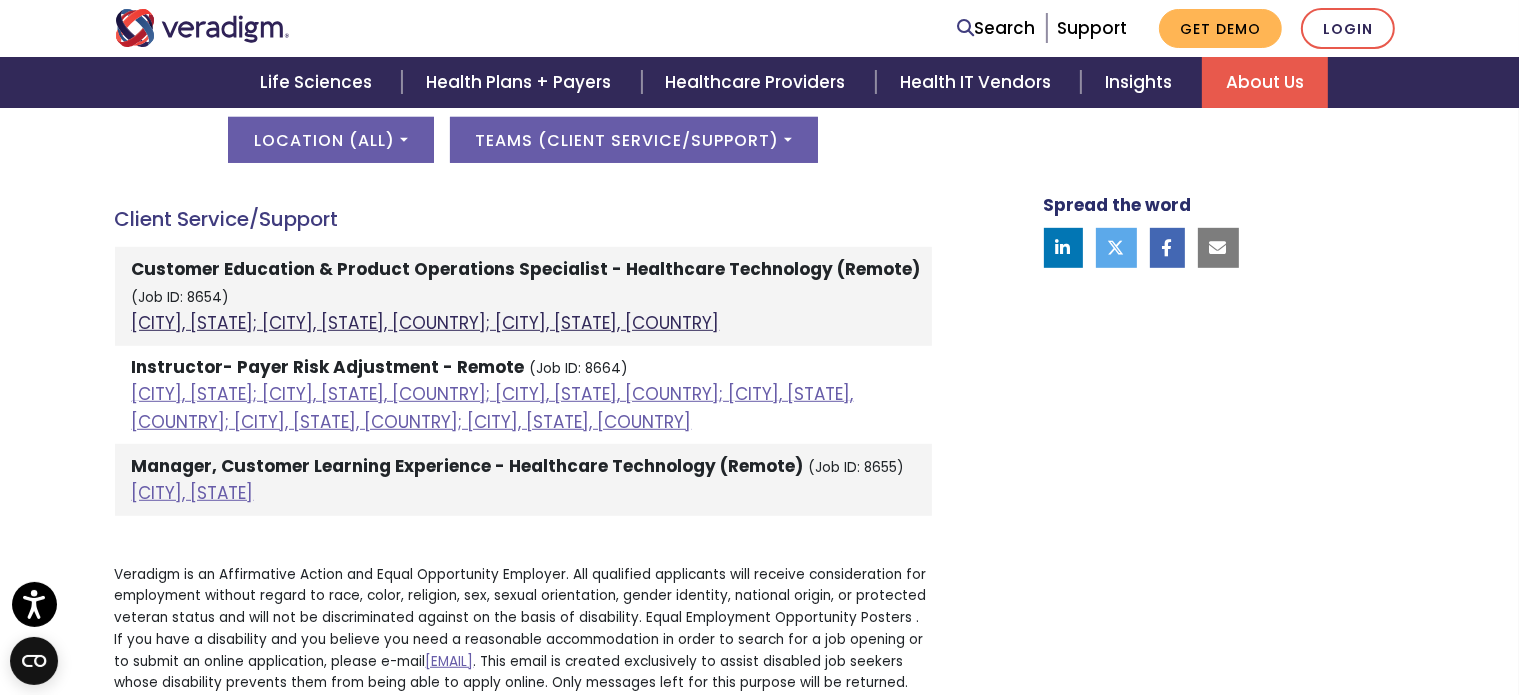 click on "Chicago, Illinois; Orlando, Florida, United States; Raleigh, North Carolina, United States" at bounding box center [426, 323] 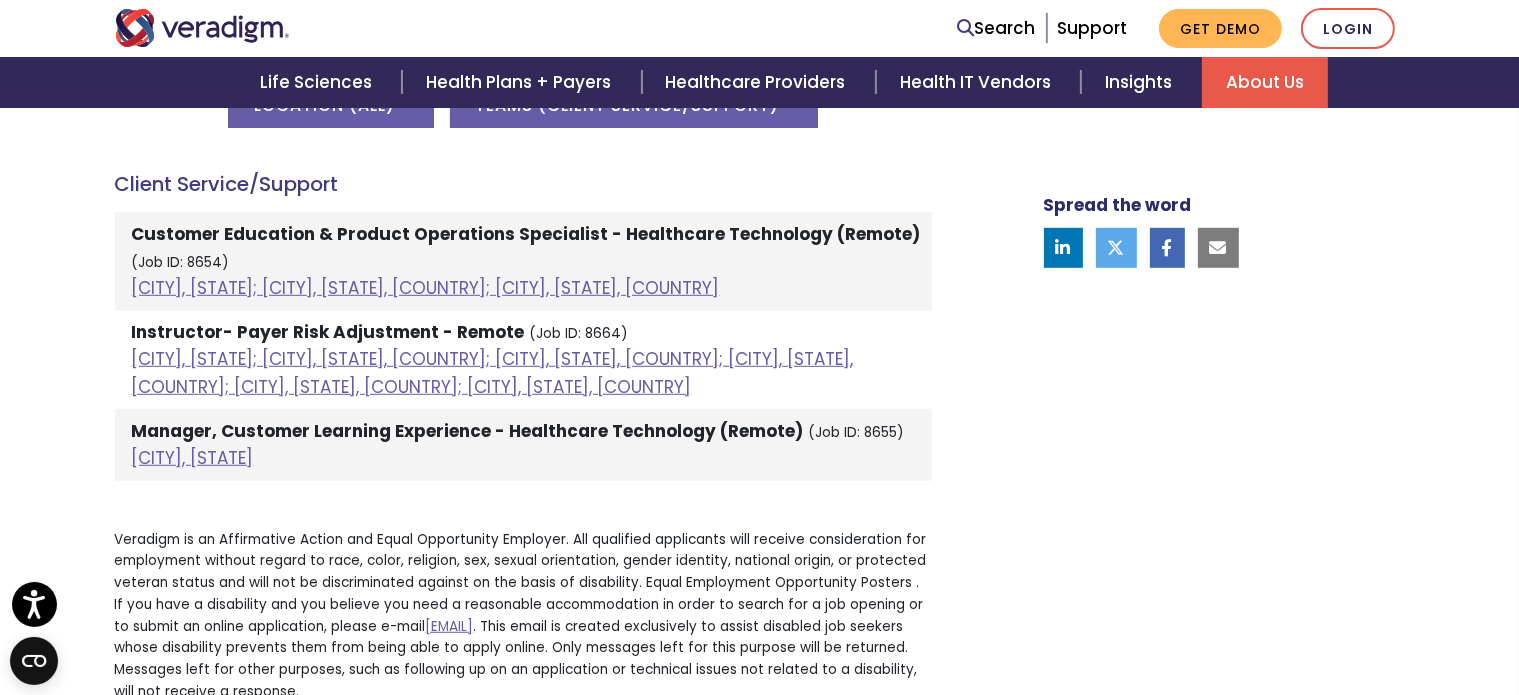 scroll, scrollTop: 1100, scrollLeft: 0, axis: vertical 